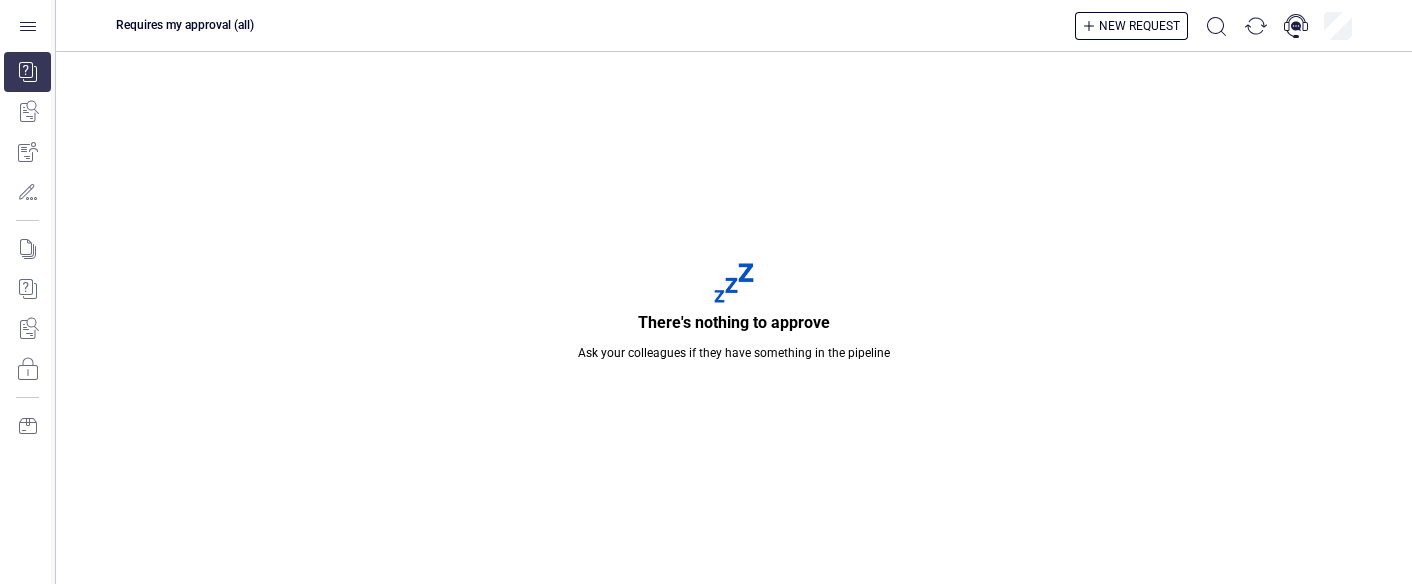scroll, scrollTop: 0, scrollLeft: 0, axis: both 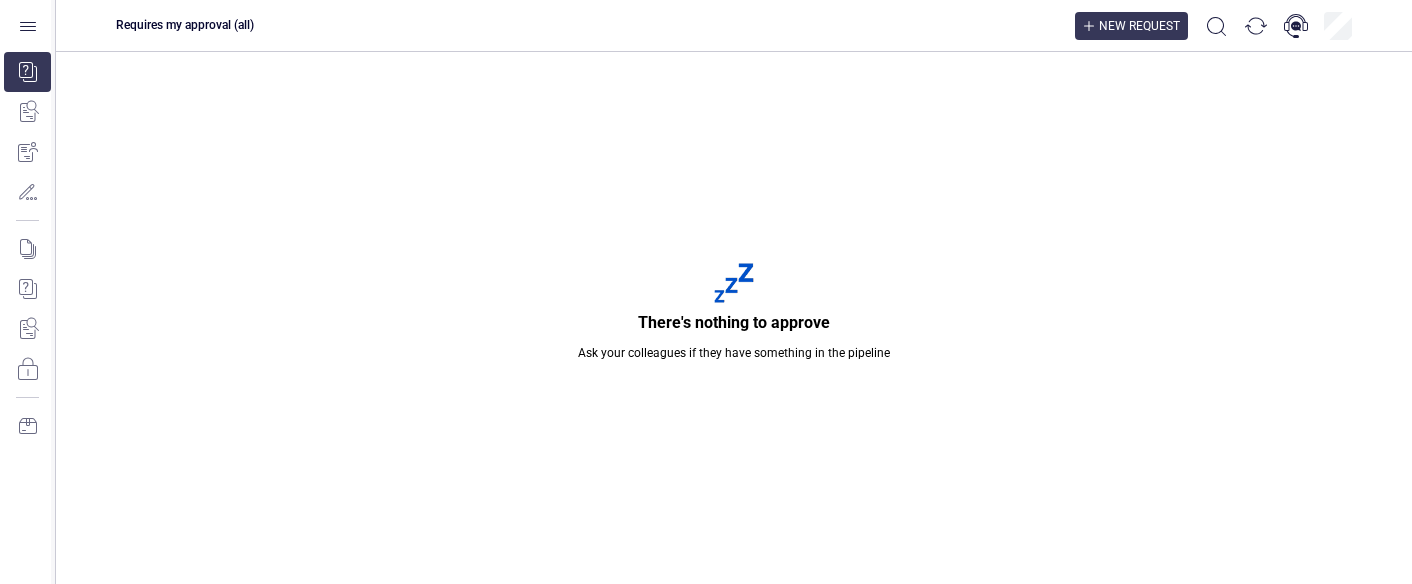click on "New request" at bounding box center [1131, 26] 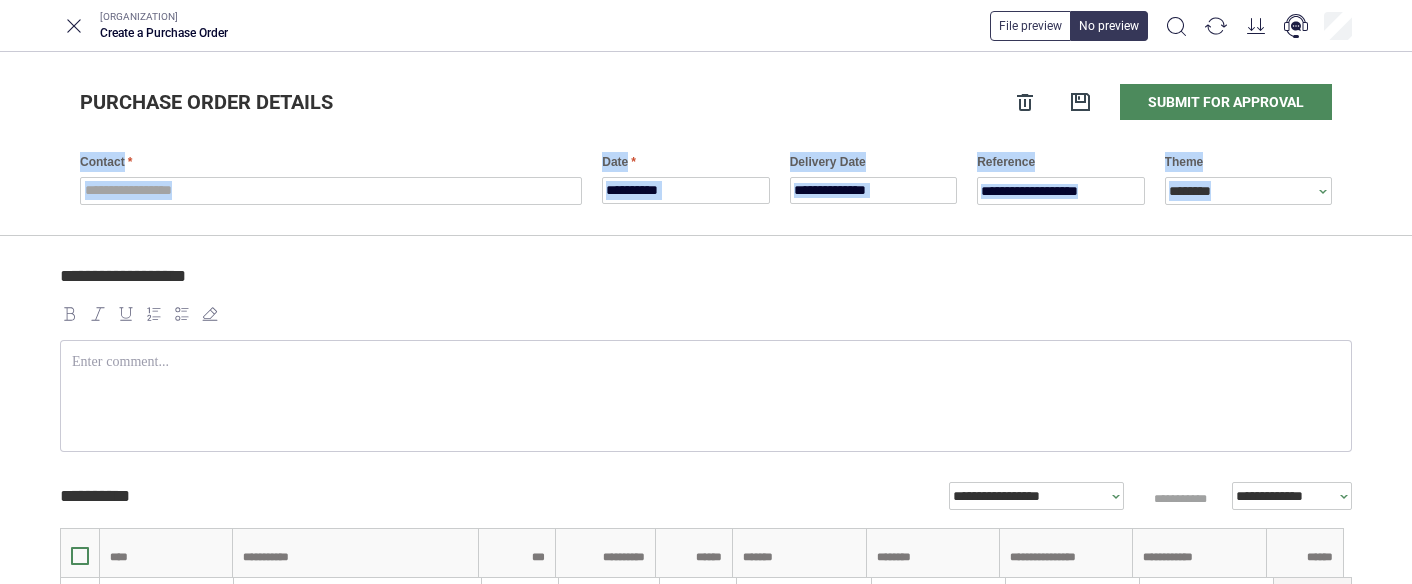 drag, startPoint x: 1403, startPoint y: 117, endPoint x: 1409, endPoint y: 226, distance: 109.165016 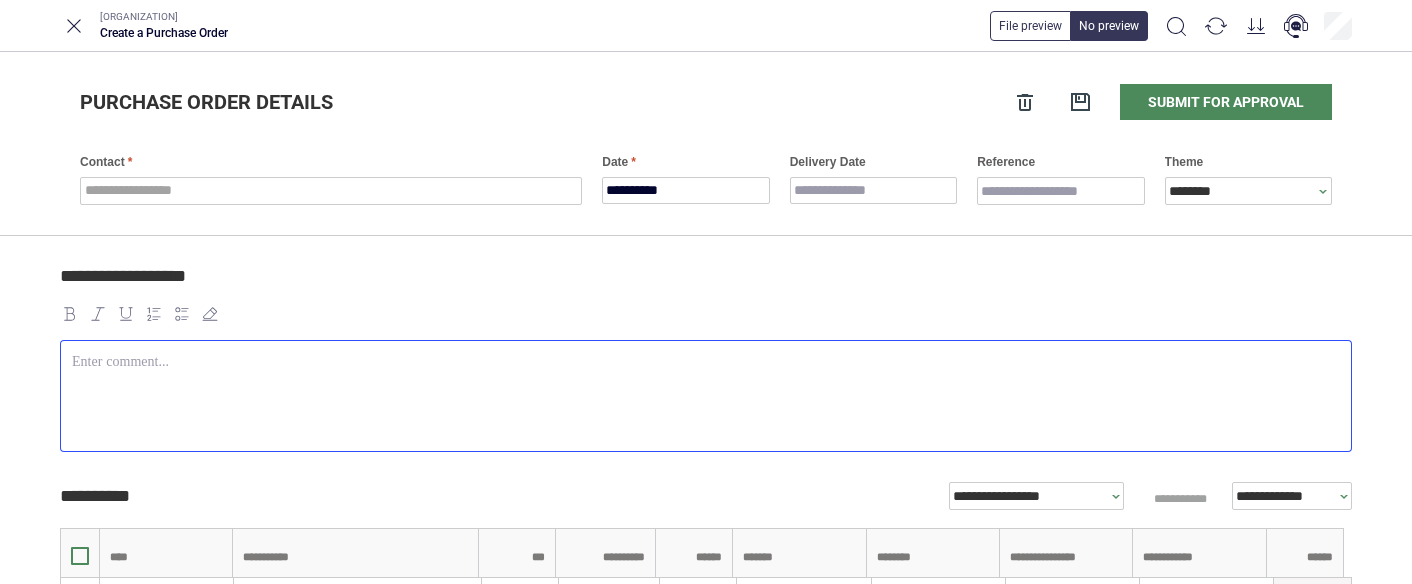 click at bounding box center [706, 396] 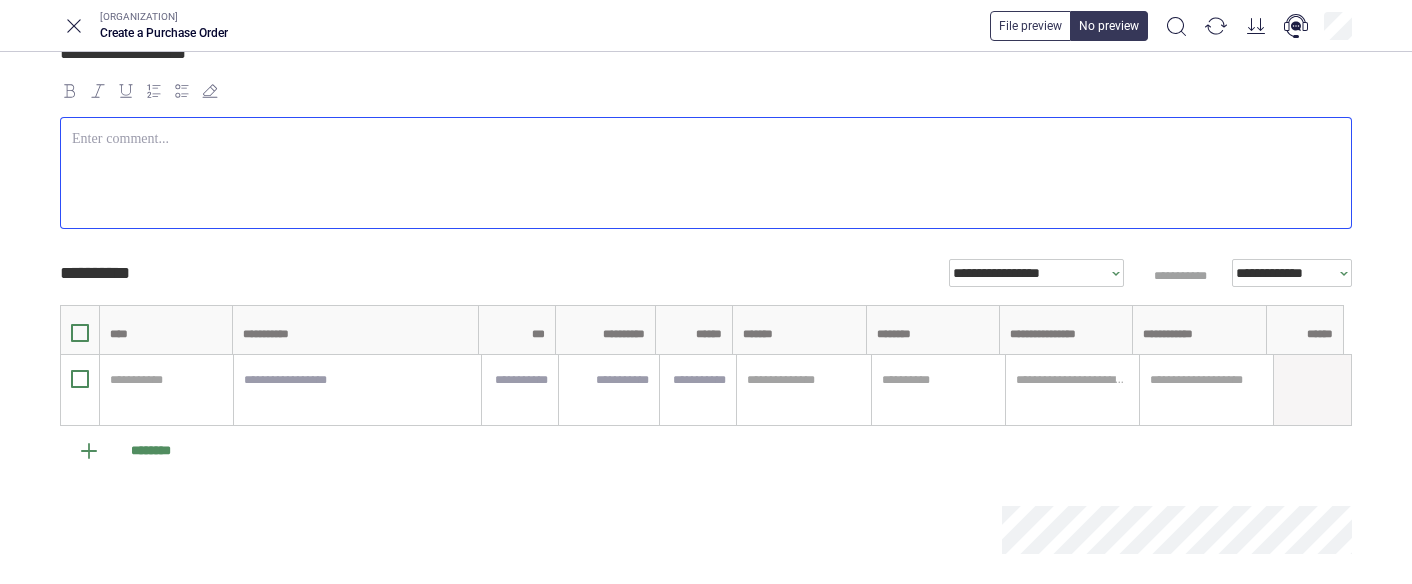 scroll, scrollTop: 235, scrollLeft: 0, axis: vertical 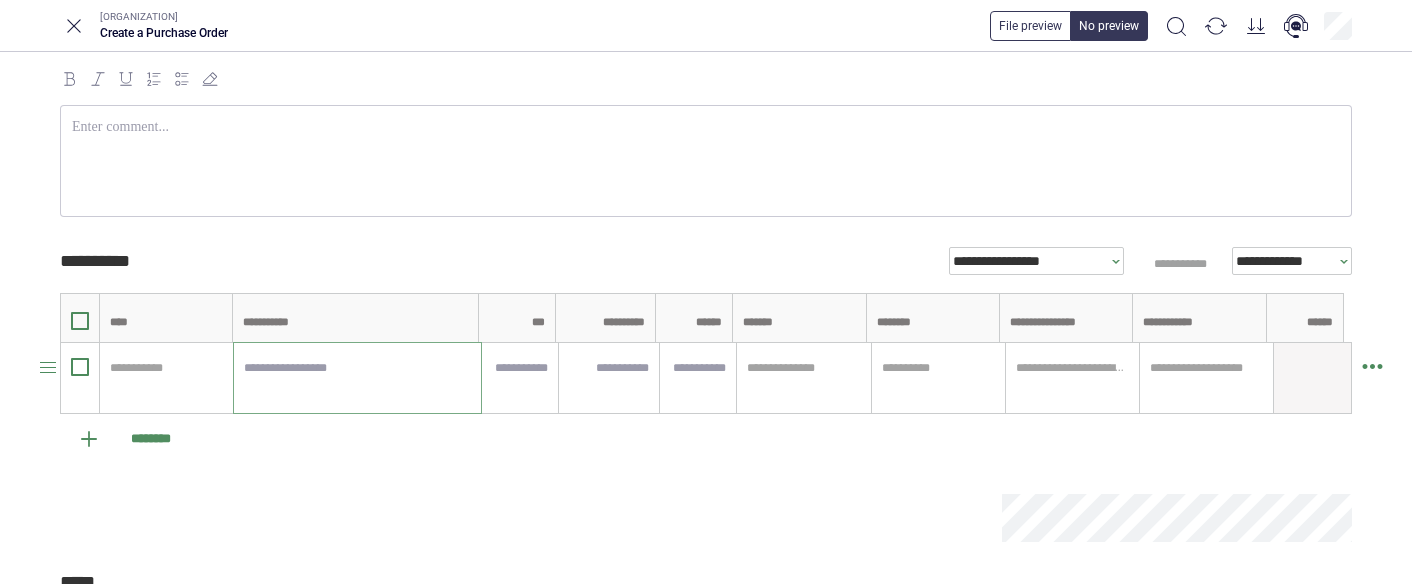 click at bounding box center (357, 378) 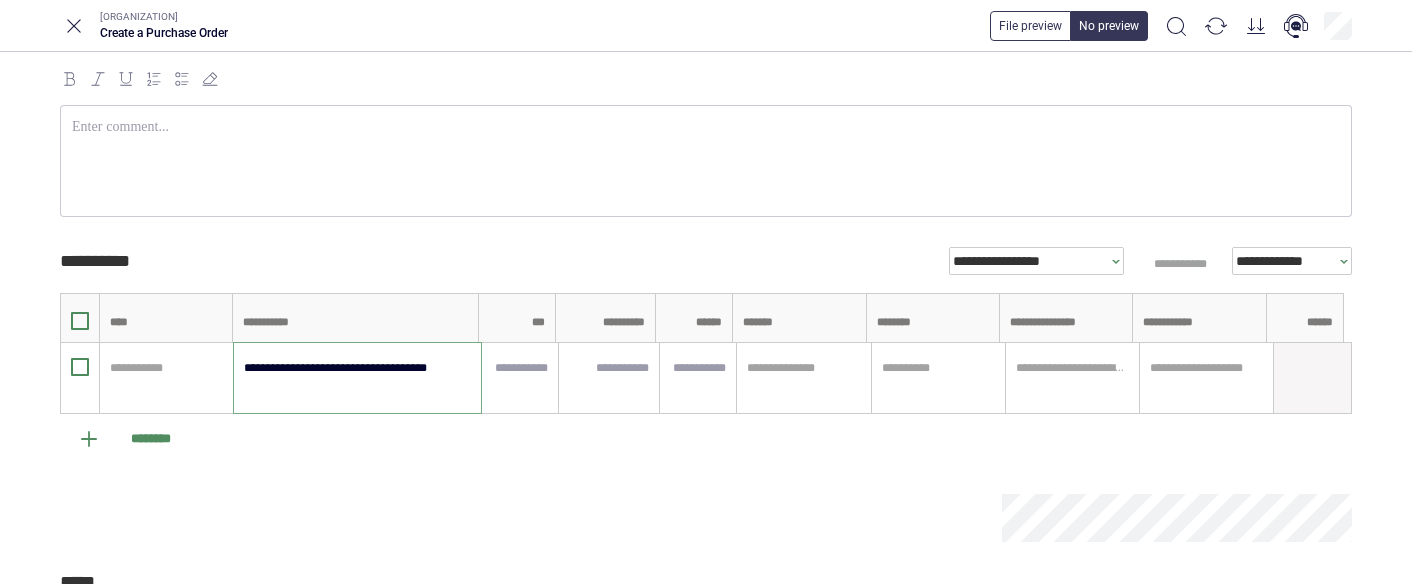 type on "**********" 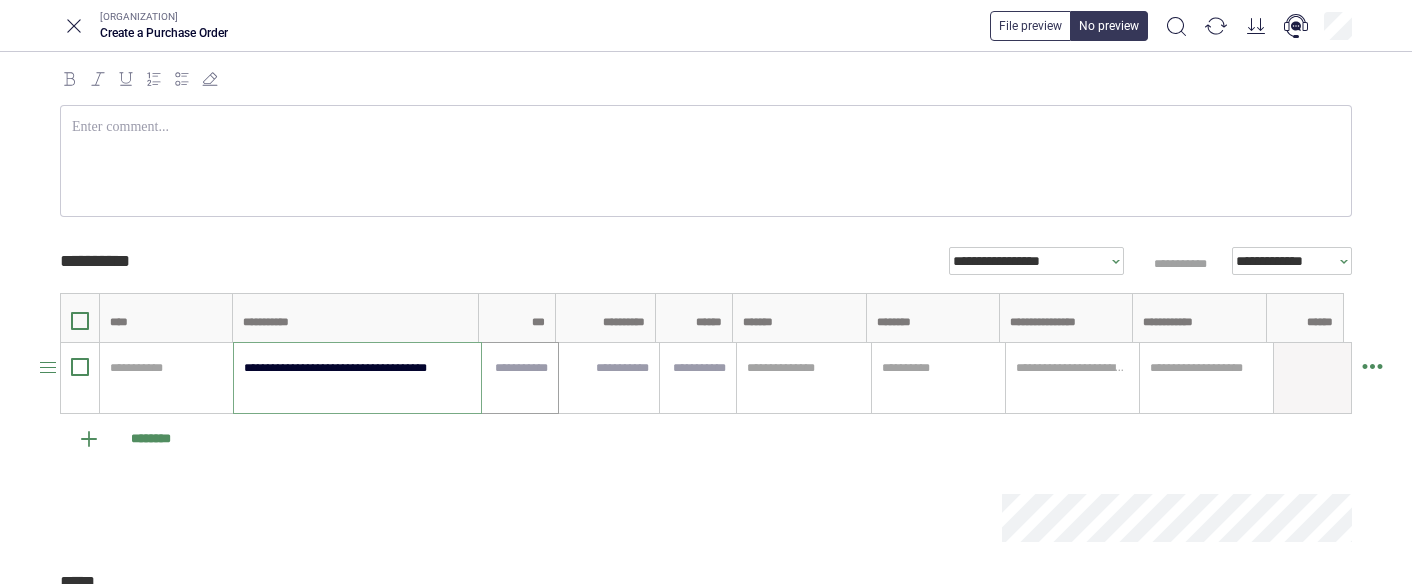 click at bounding box center [520, 368] 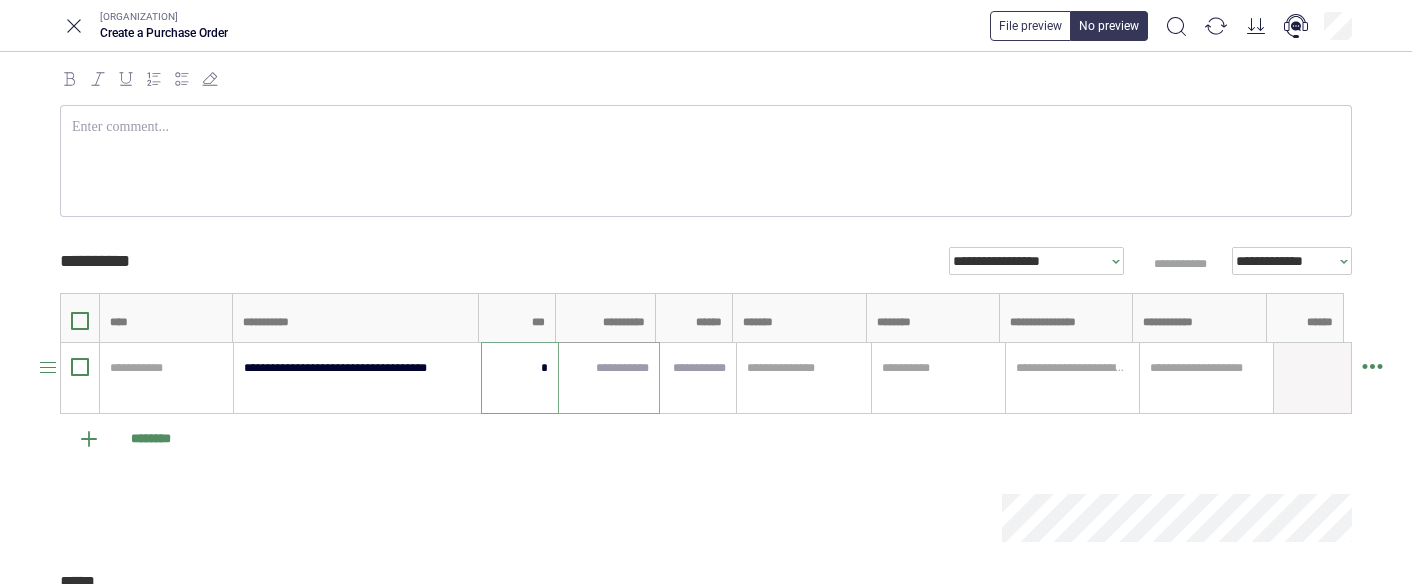 type on "*" 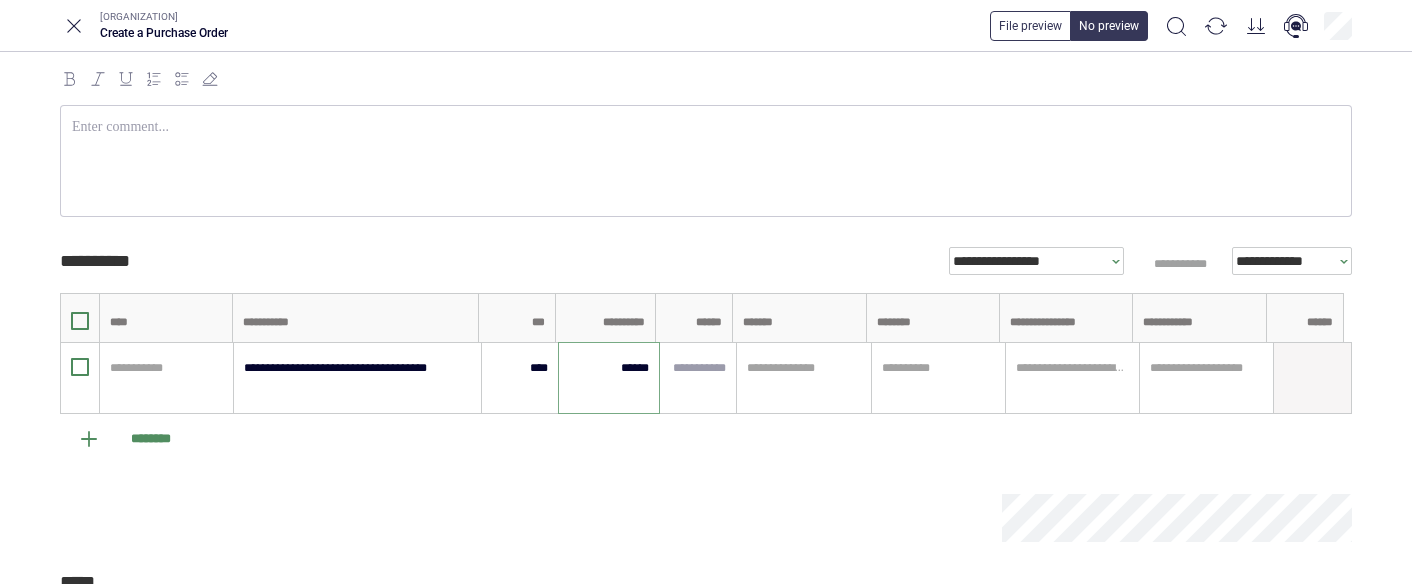 type on "******" 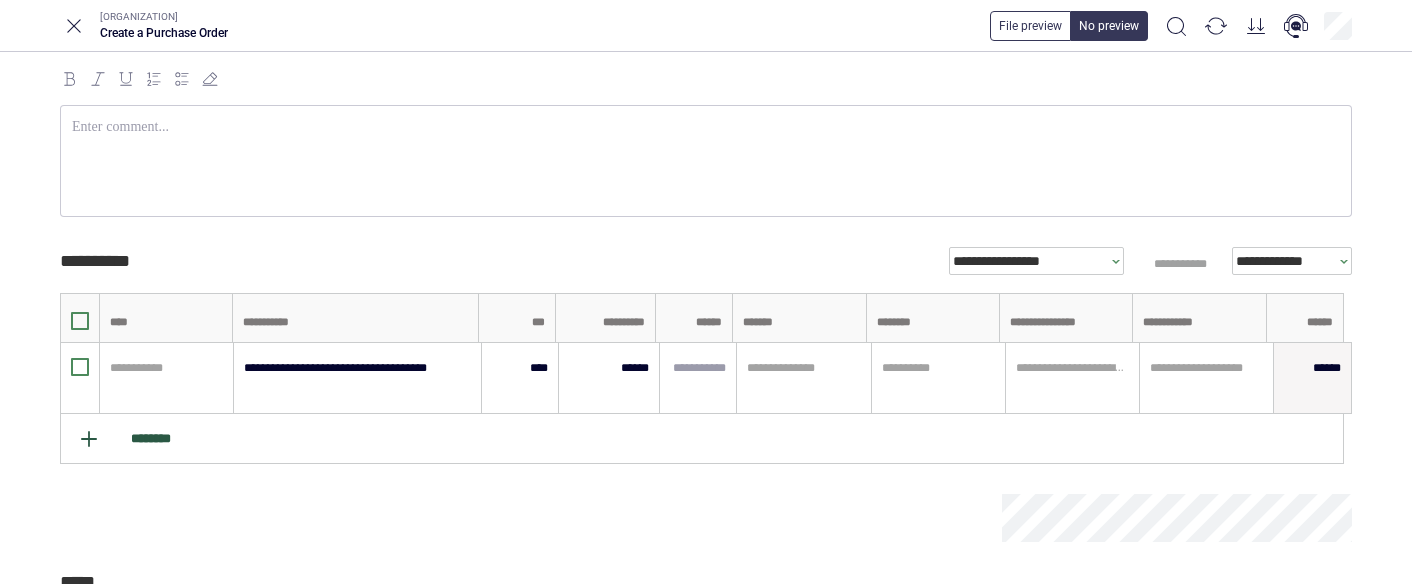 click at bounding box center [89, 439] 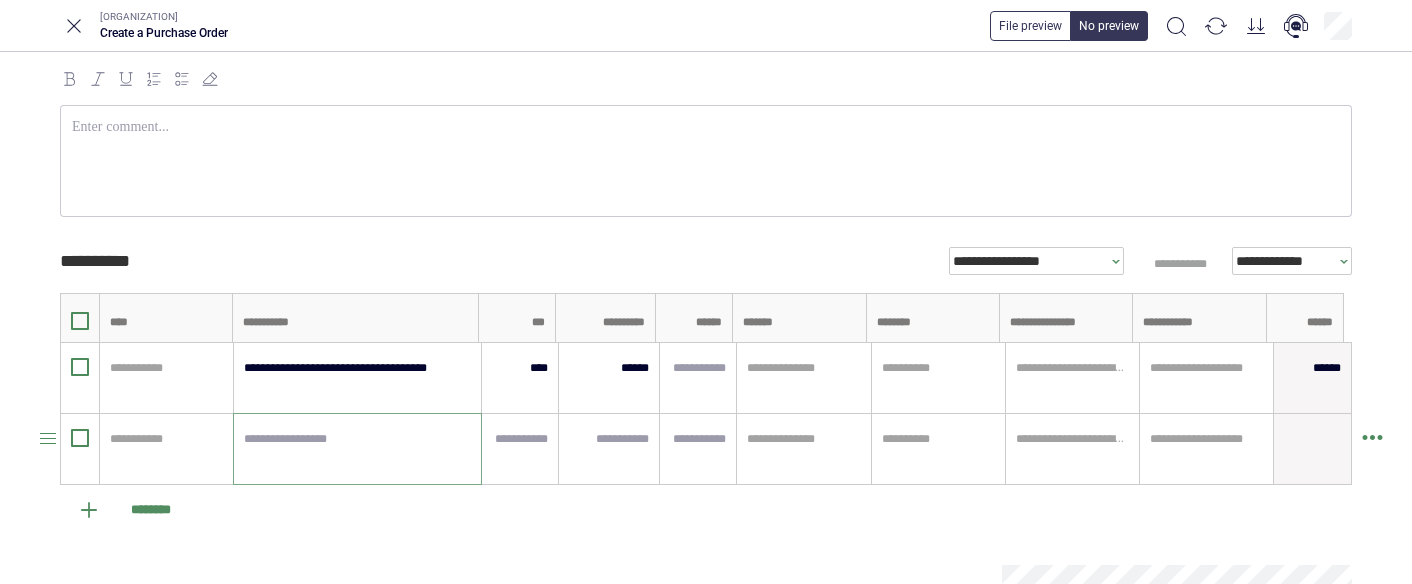 click at bounding box center (357, 449) 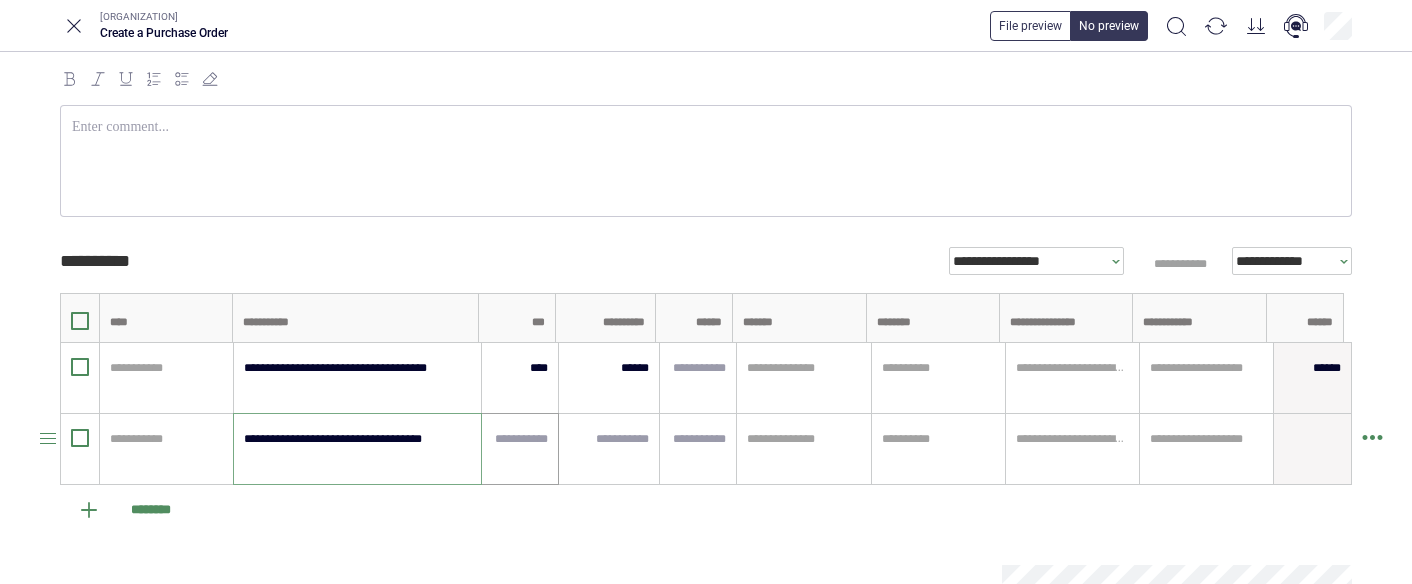 type on "**********" 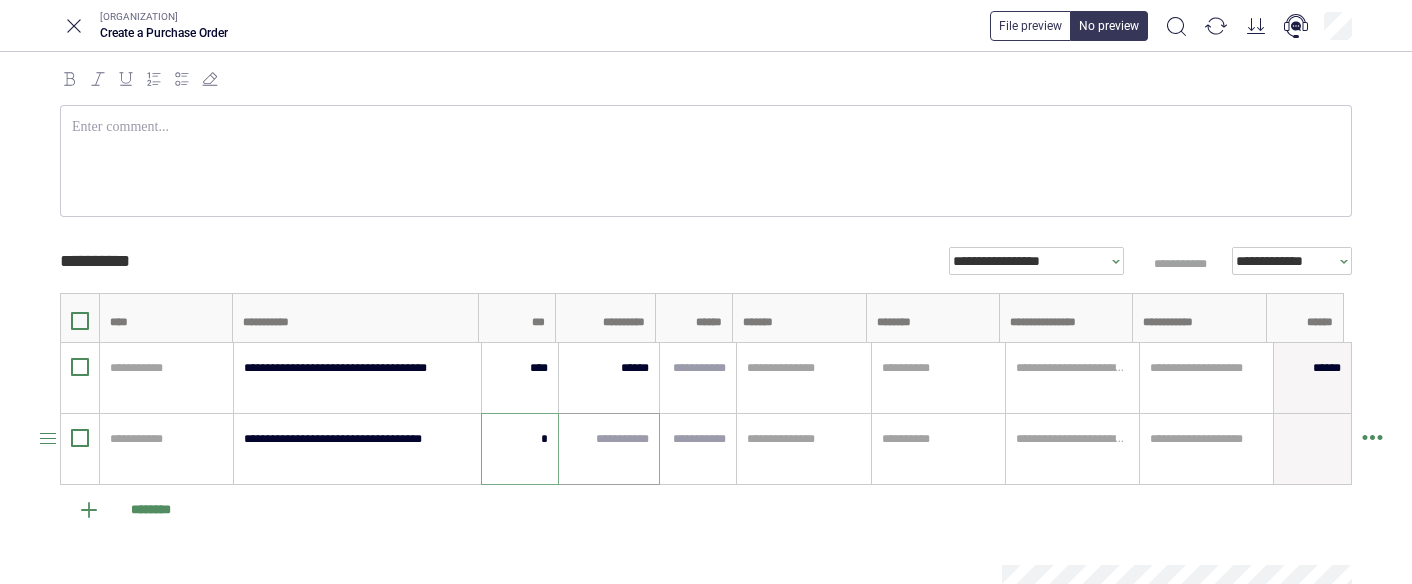 type on "*" 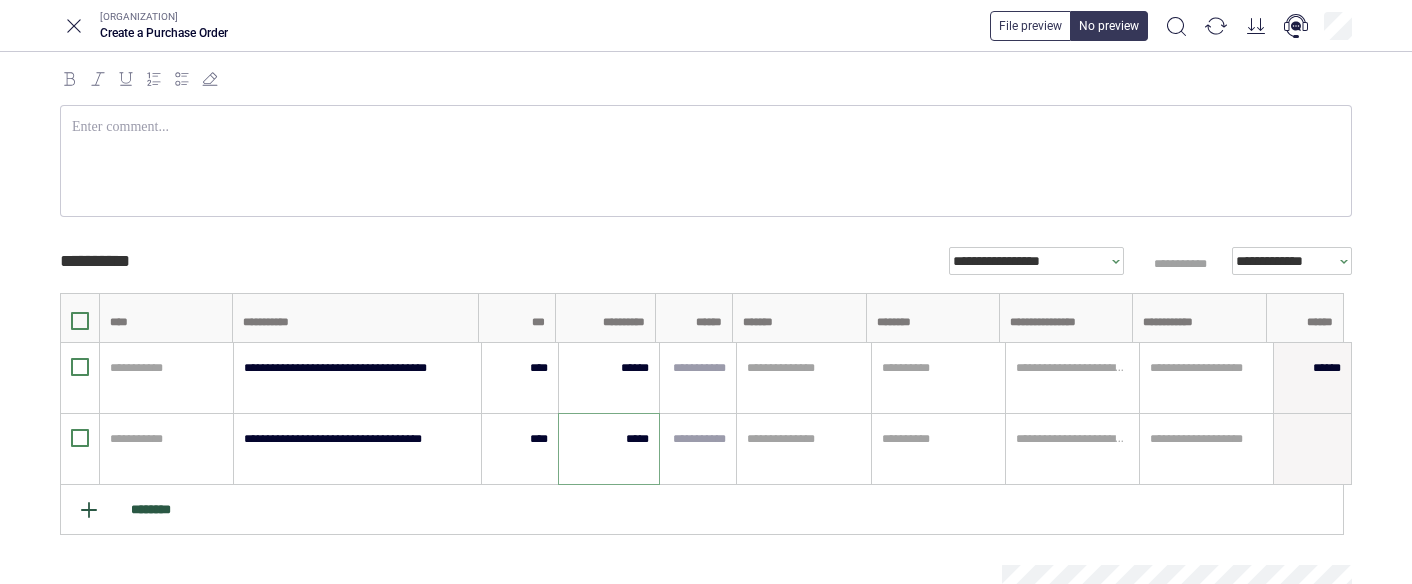 type on "*****" 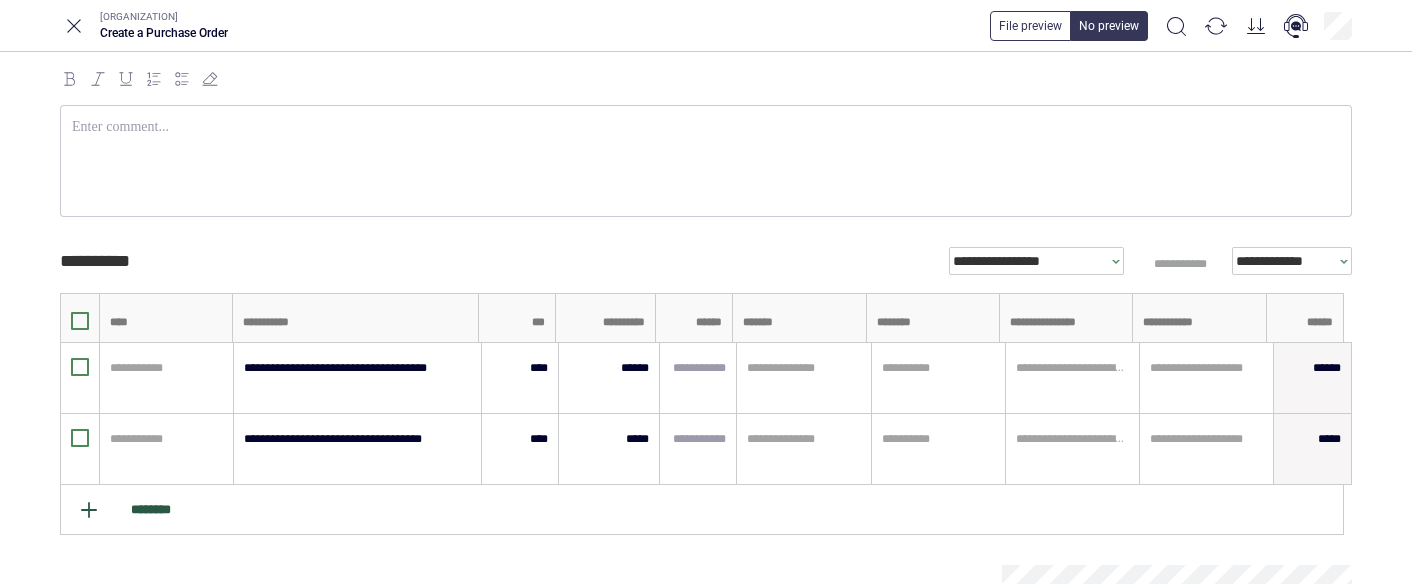 click on "********" at bounding box center (702, 510) 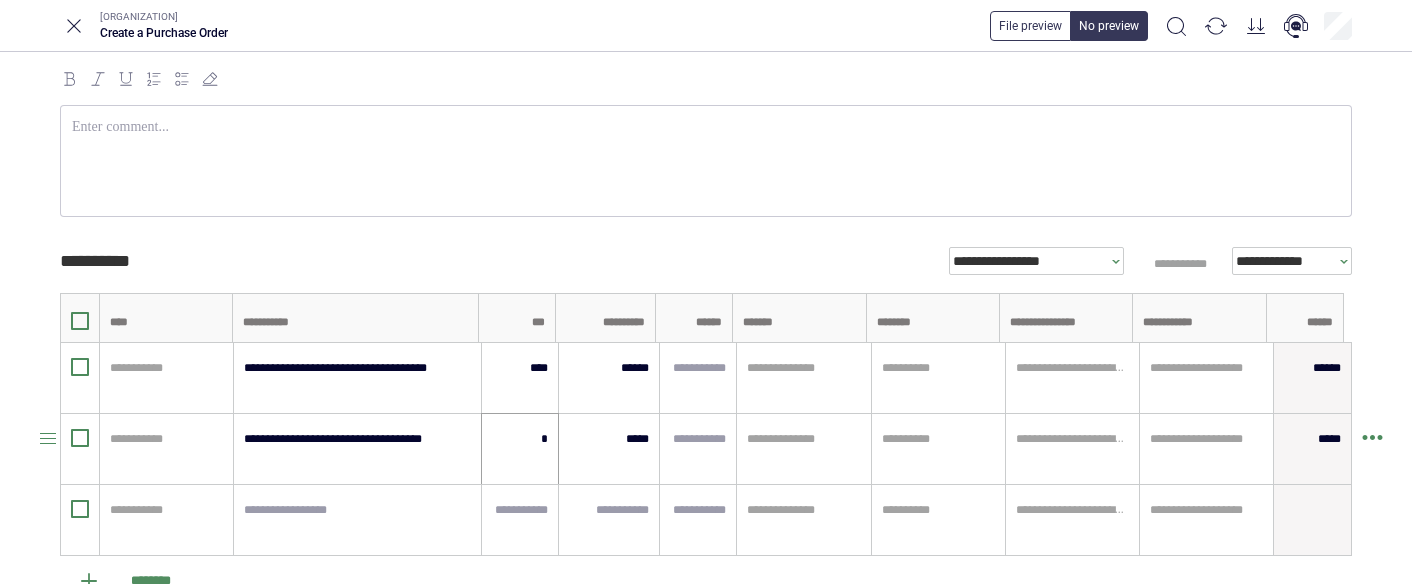 click on "*" at bounding box center (520, 368) 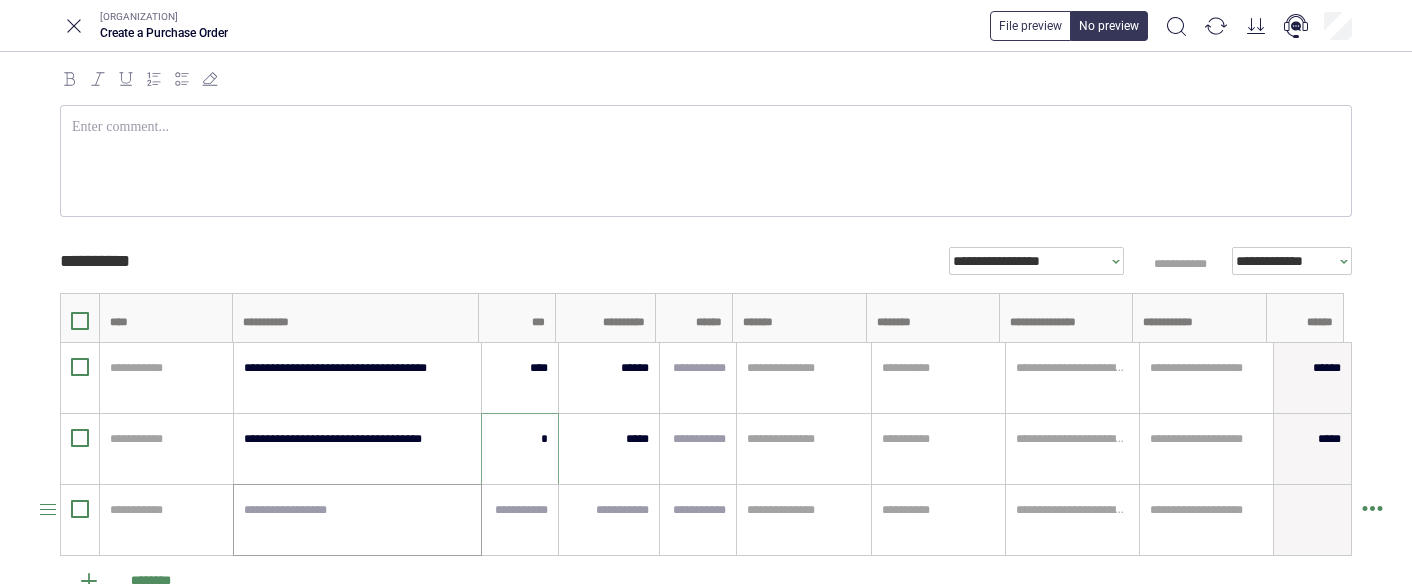 type on "*" 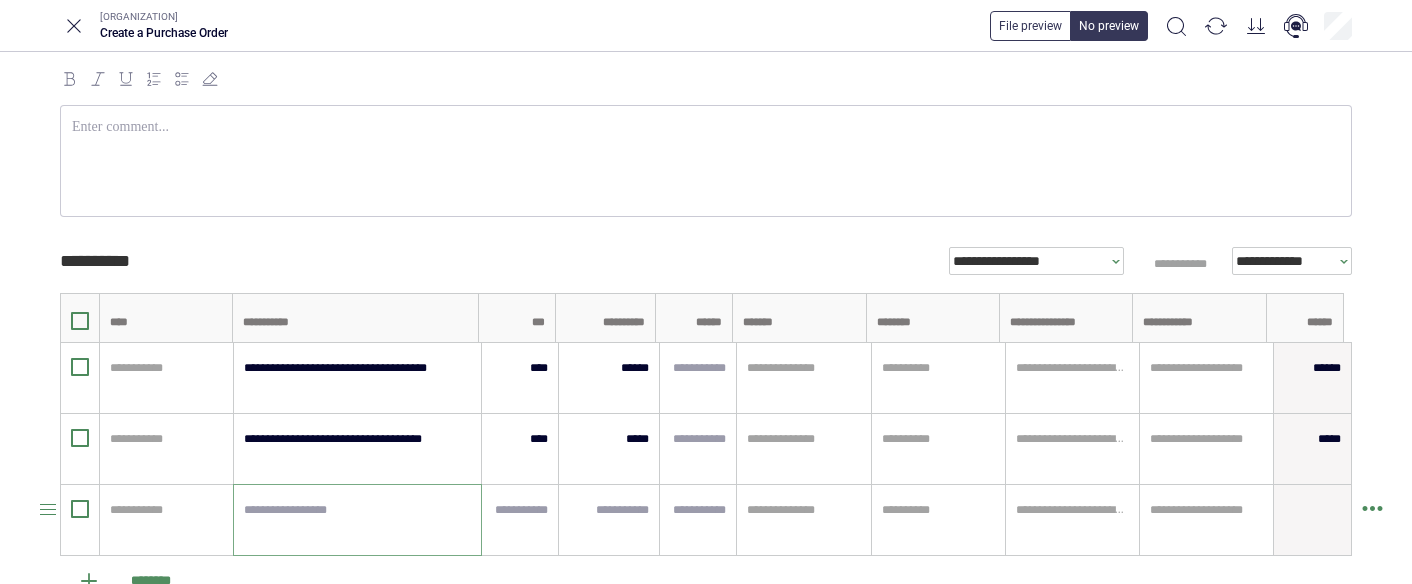 click at bounding box center (357, 520) 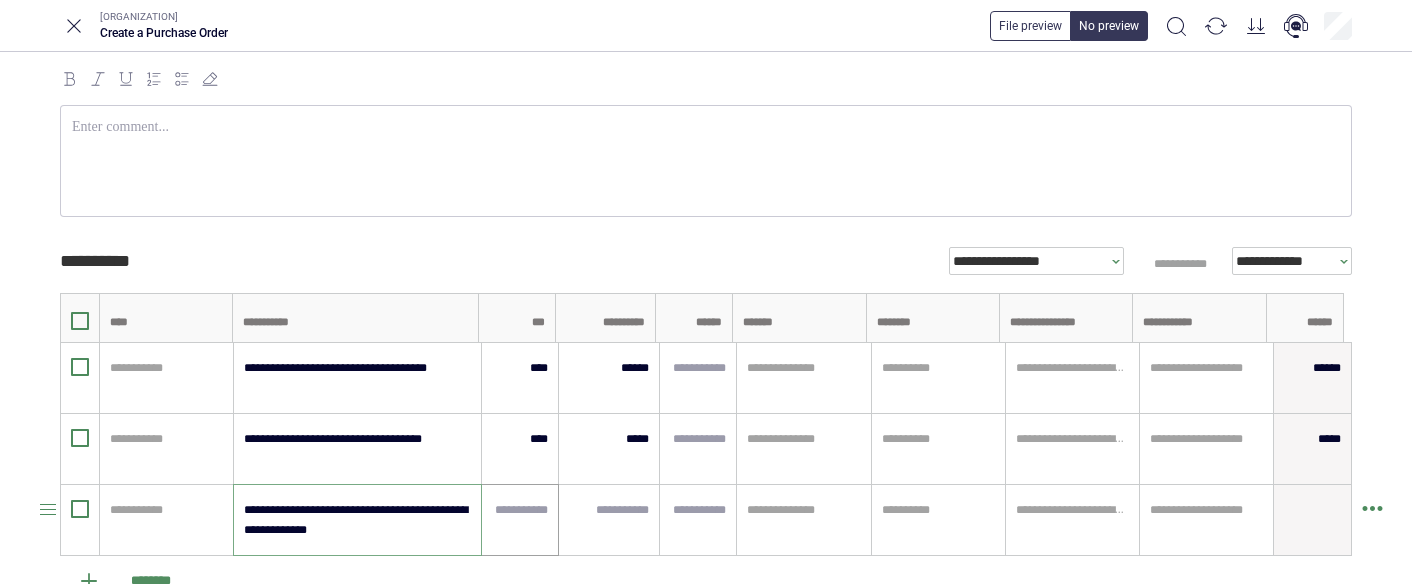 type on "**********" 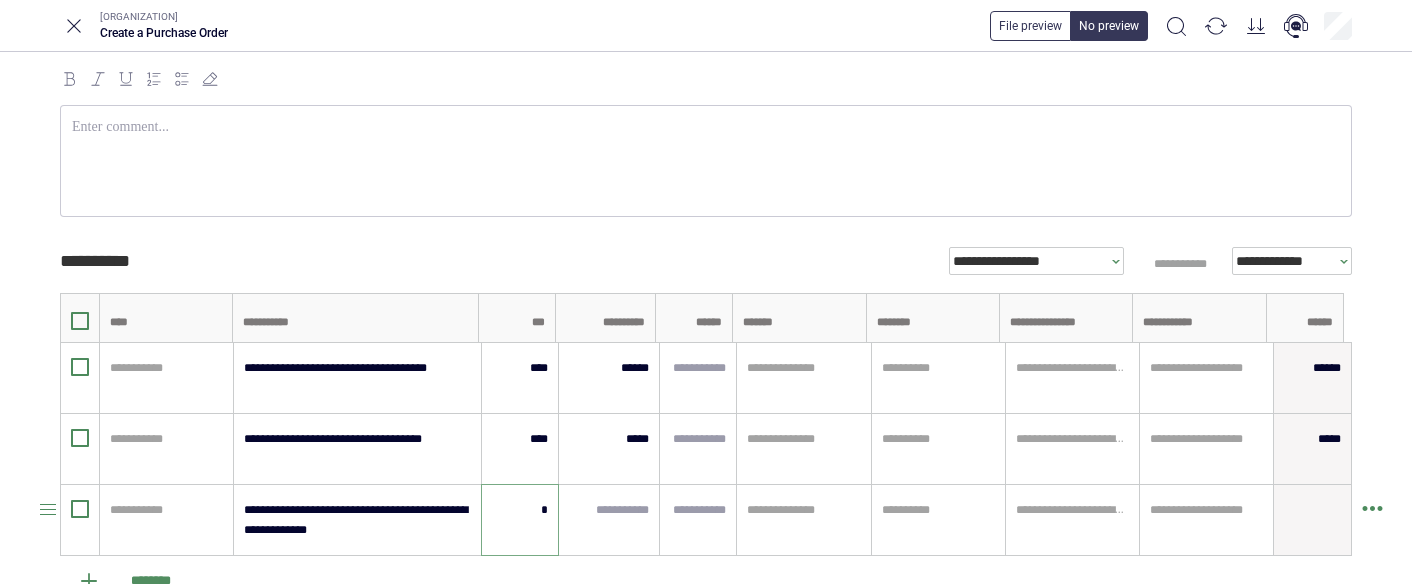 type on "*" 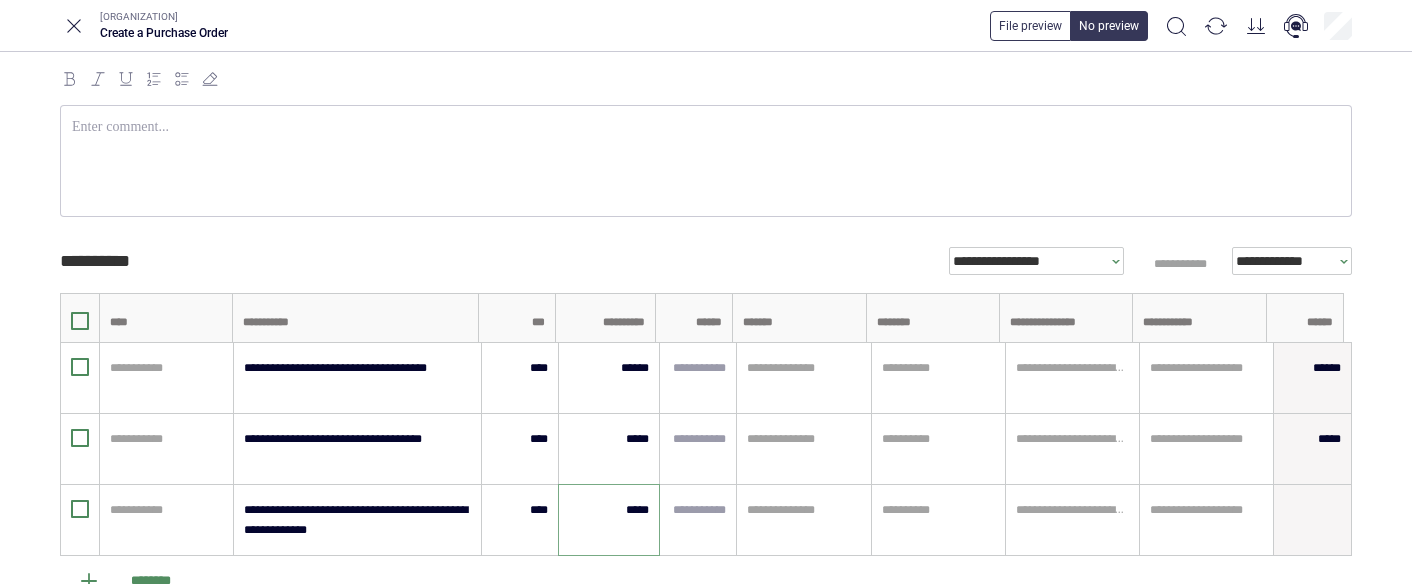 type on "*****" 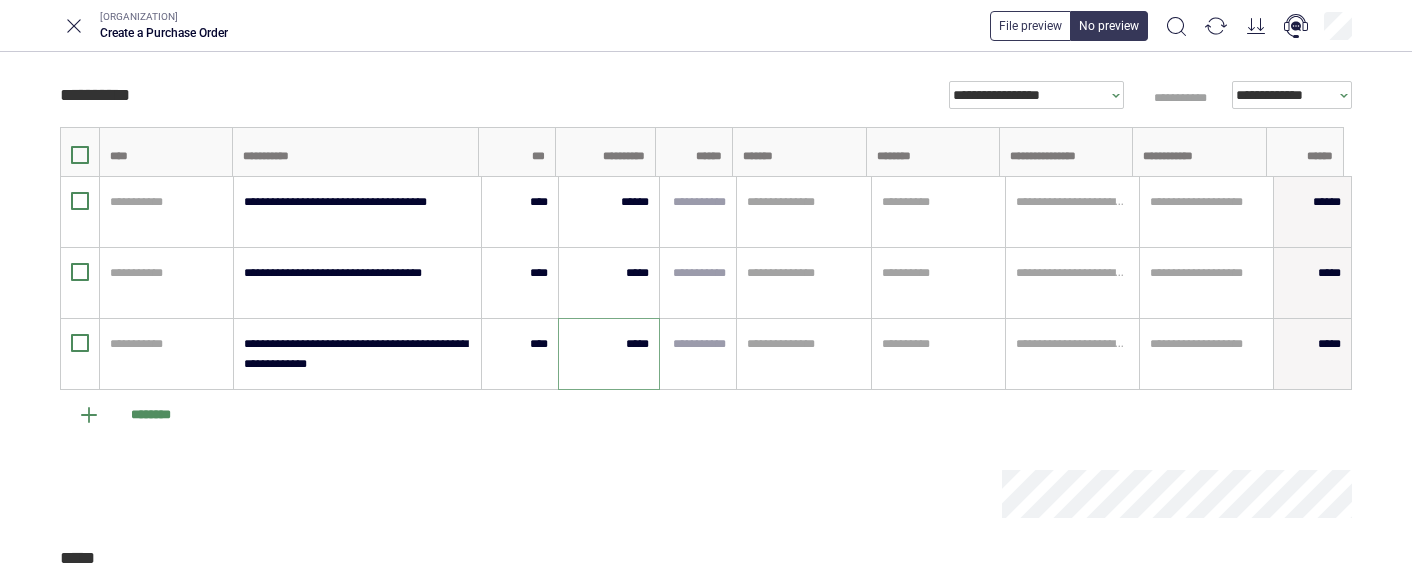 scroll, scrollTop: 408, scrollLeft: 0, axis: vertical 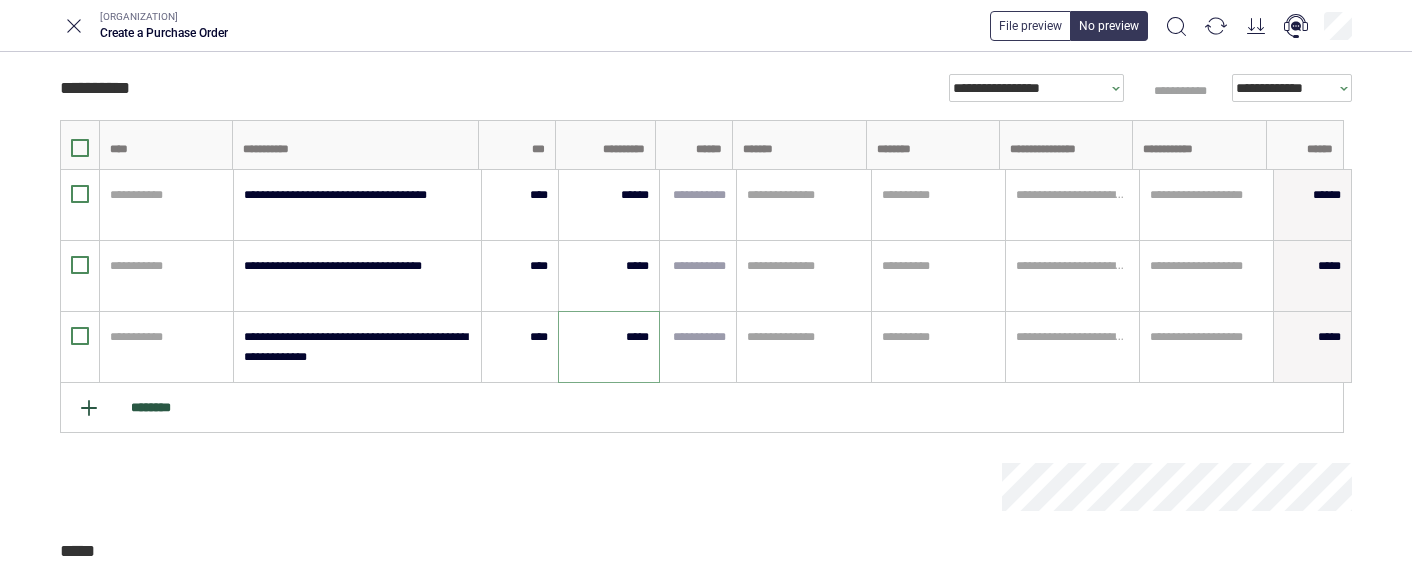 click on "********" at bounding box center [702, 408] 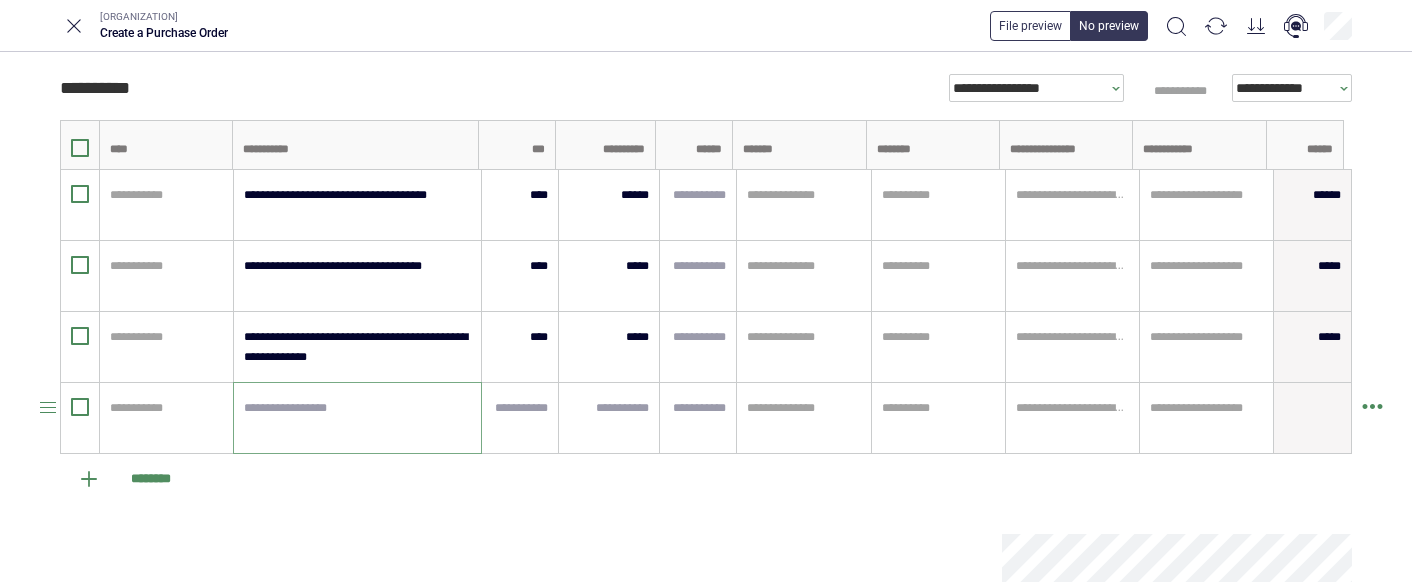 click at bounding box center [357, 418] 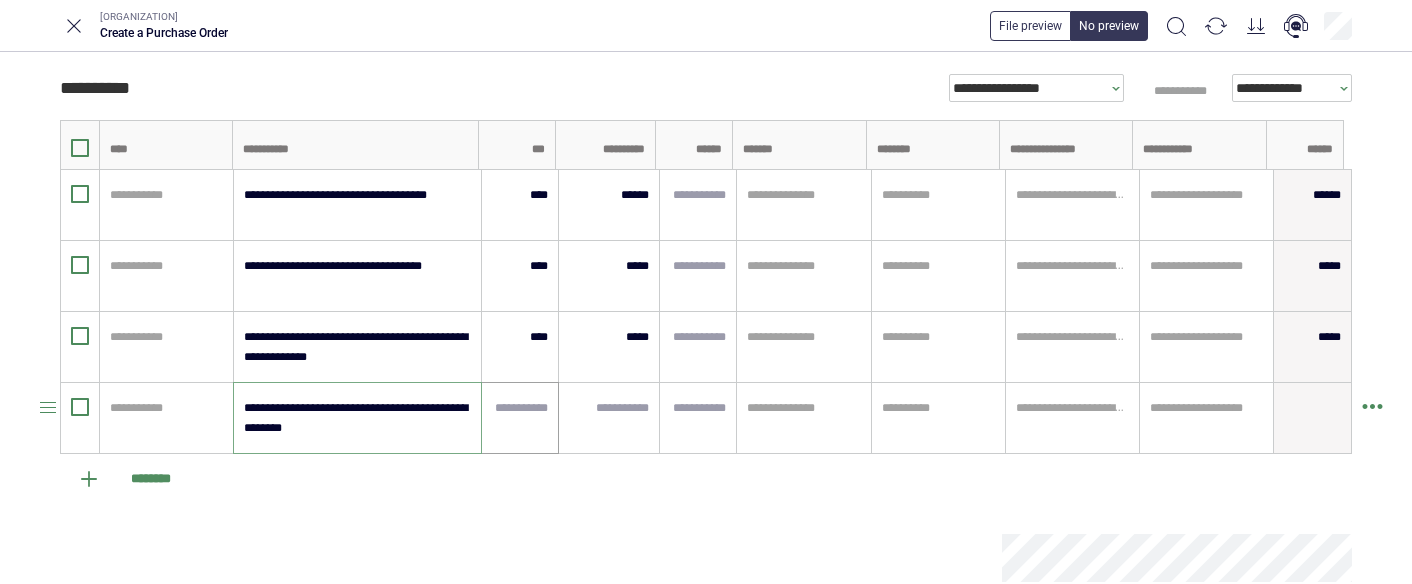 type on "**********" 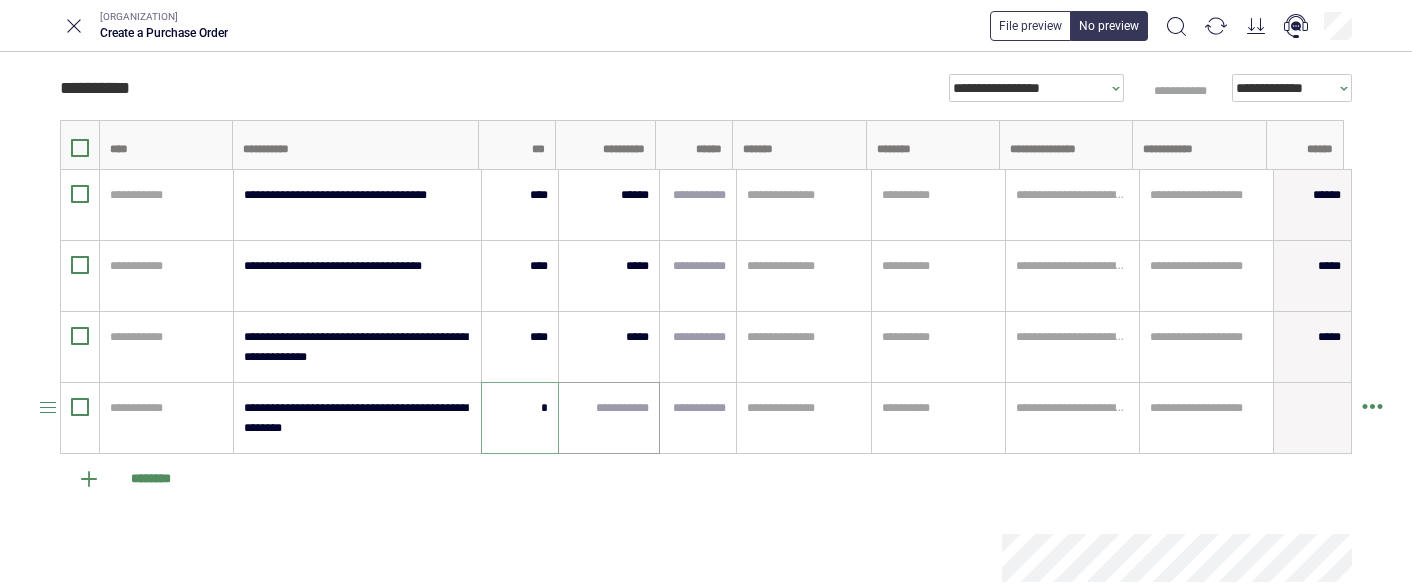 type on "*" 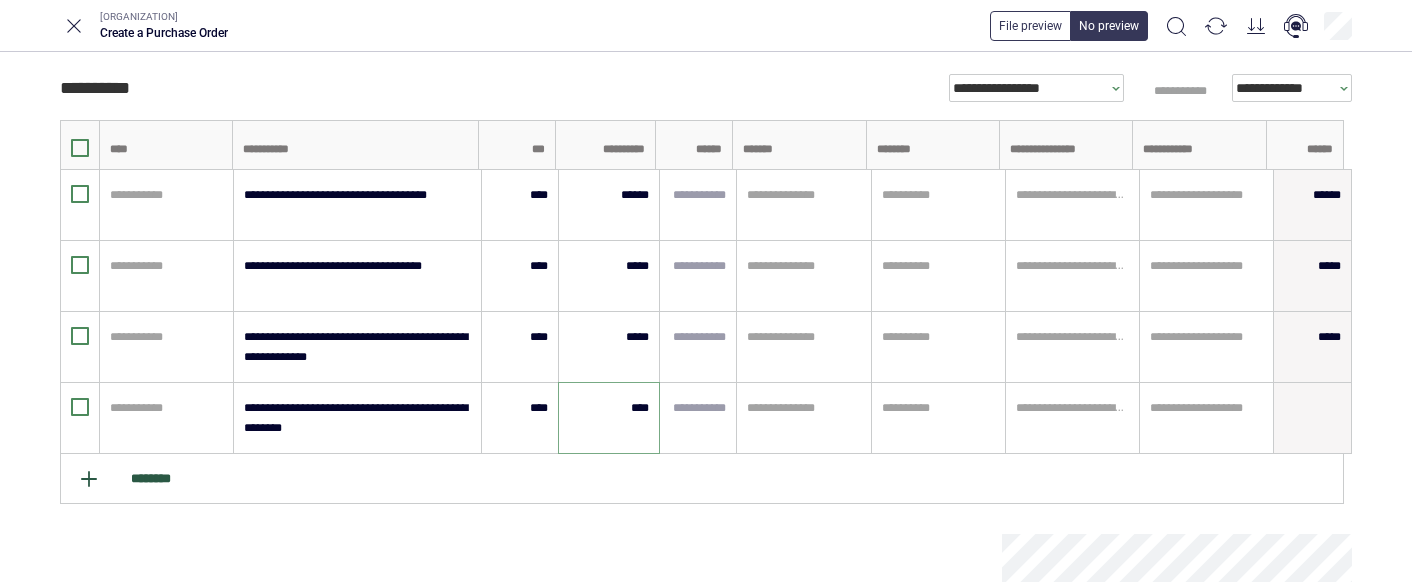 type on "****" 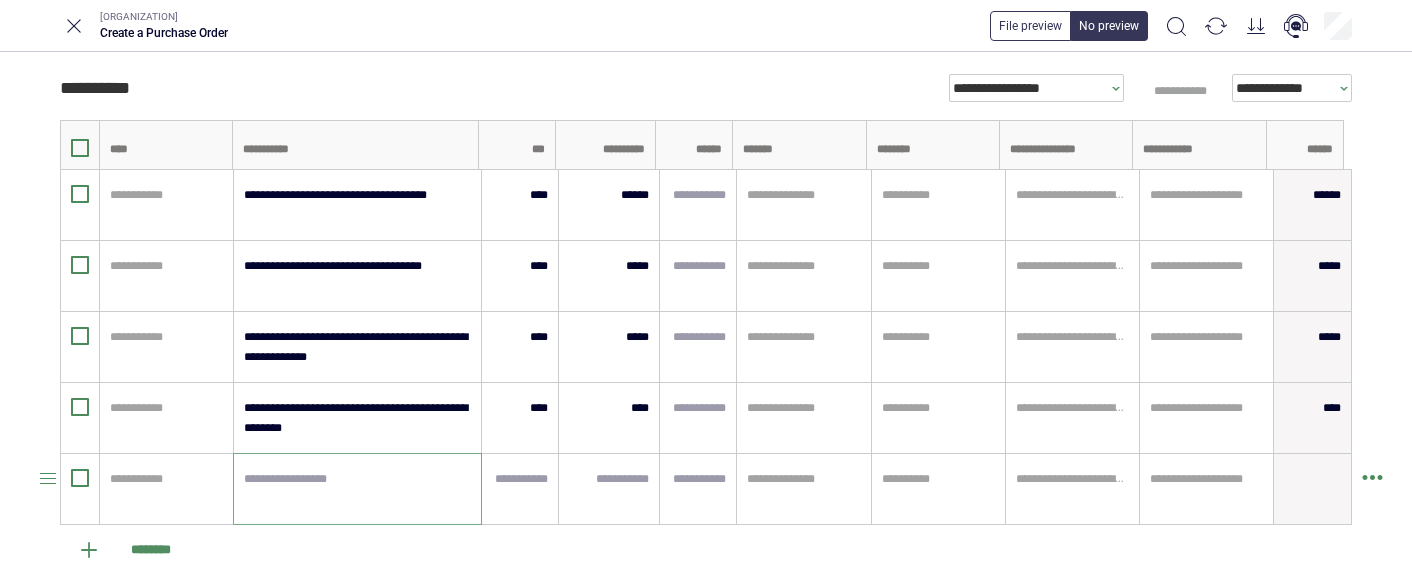 click at bounding box center [357, 489] 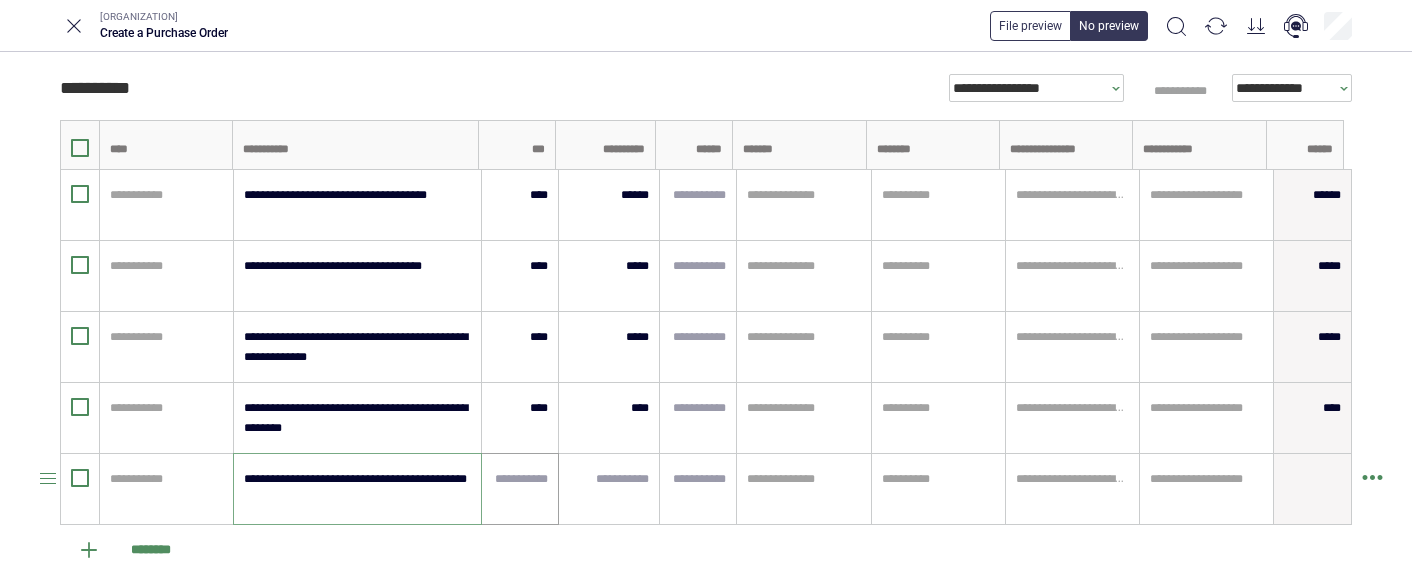 type on "**********" 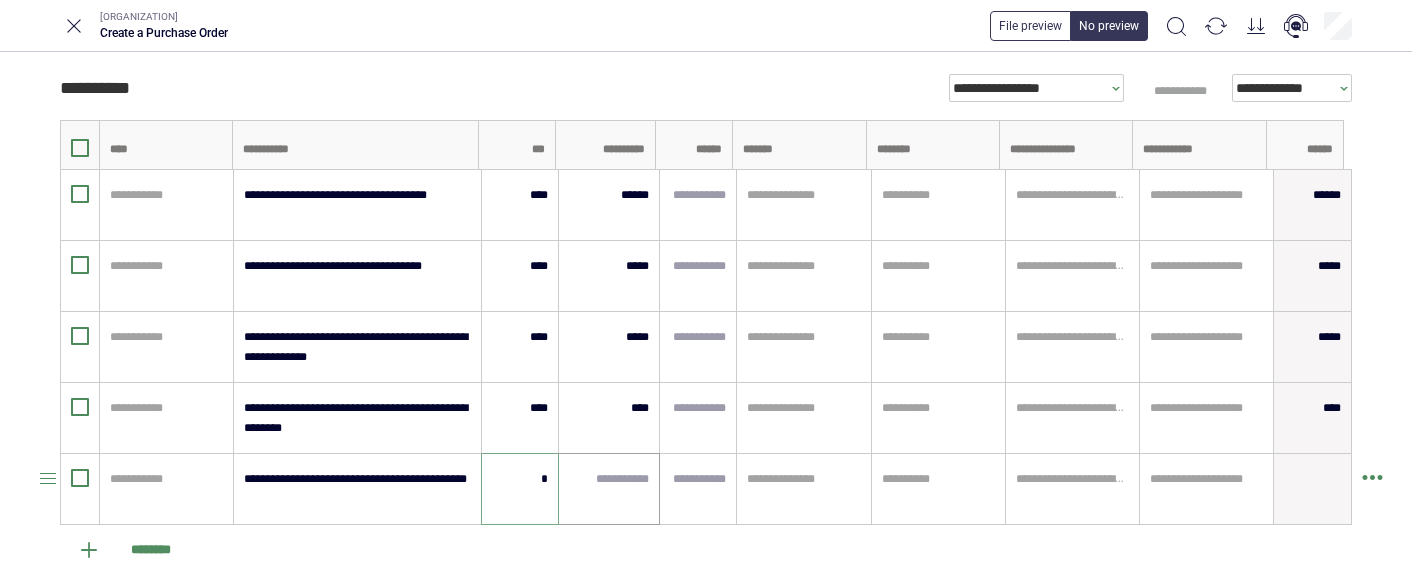 type on "*" 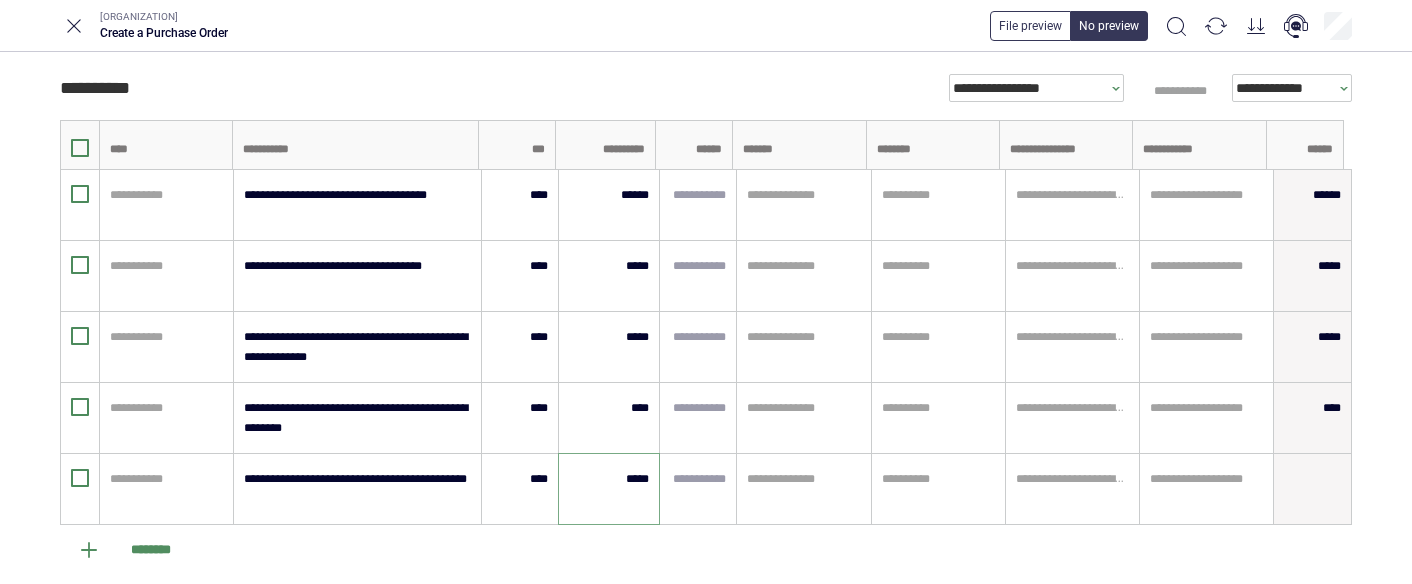 type on "*****" 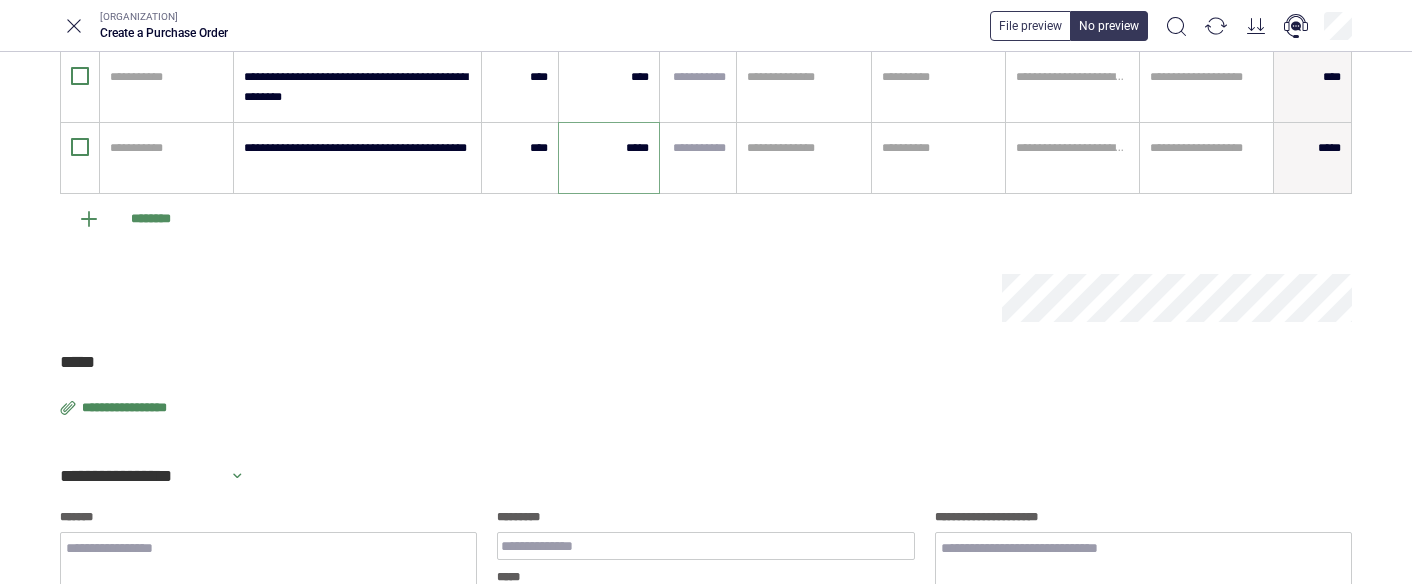 scroll, scrollTop: 883, scrollLeft: 0, axis: vertical 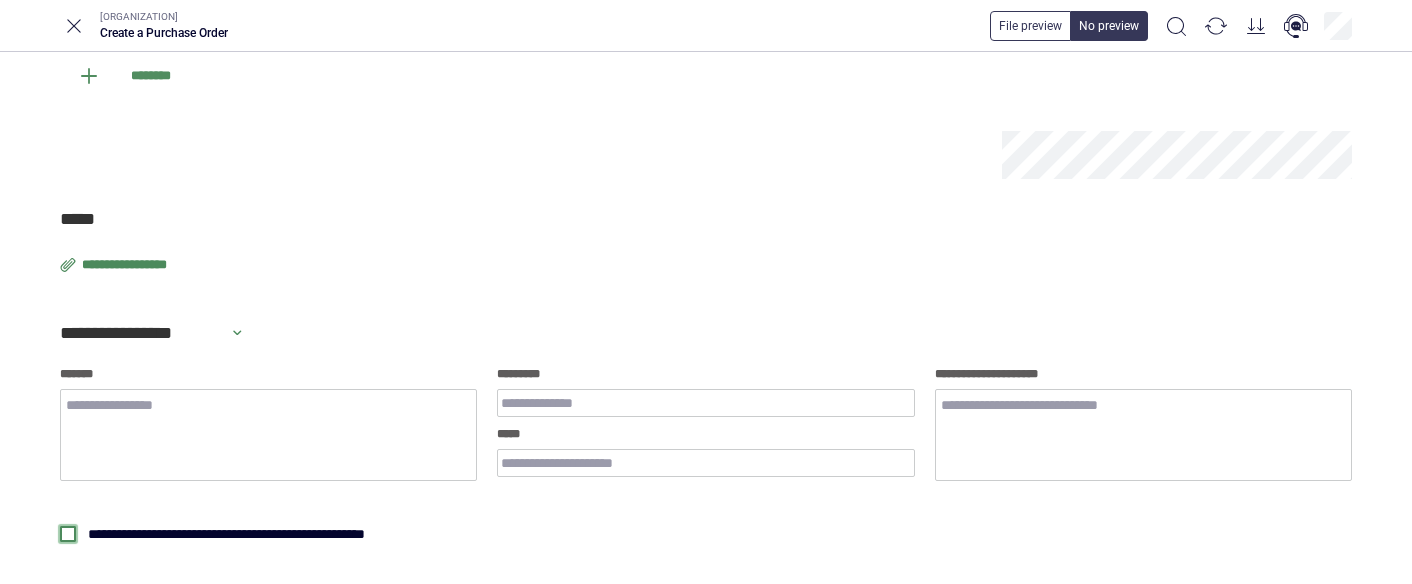 click at bounding box center [68, 534] 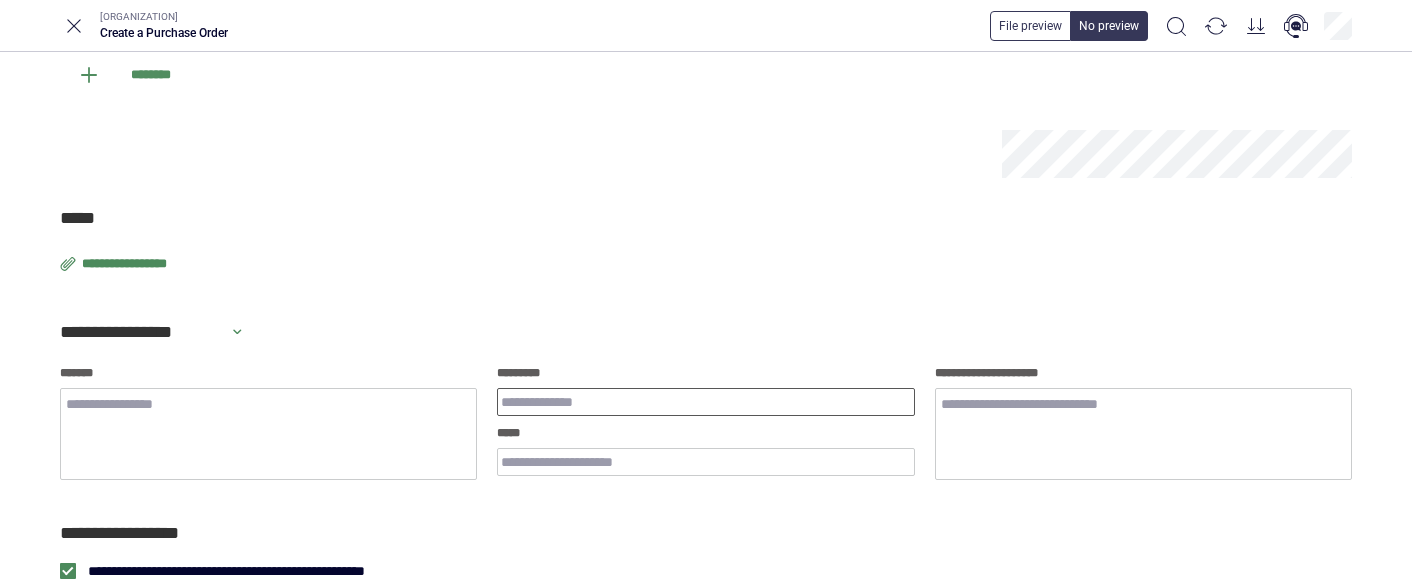 click on "*********" at bounding box center [705, 402] 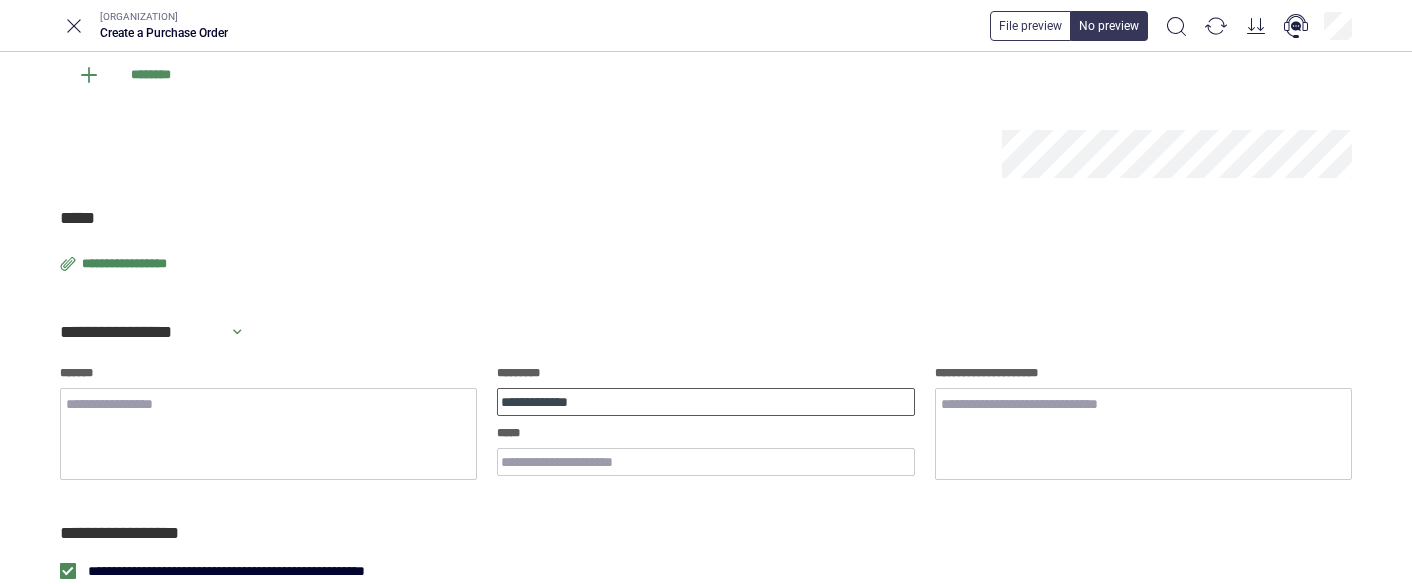 type on "**********" 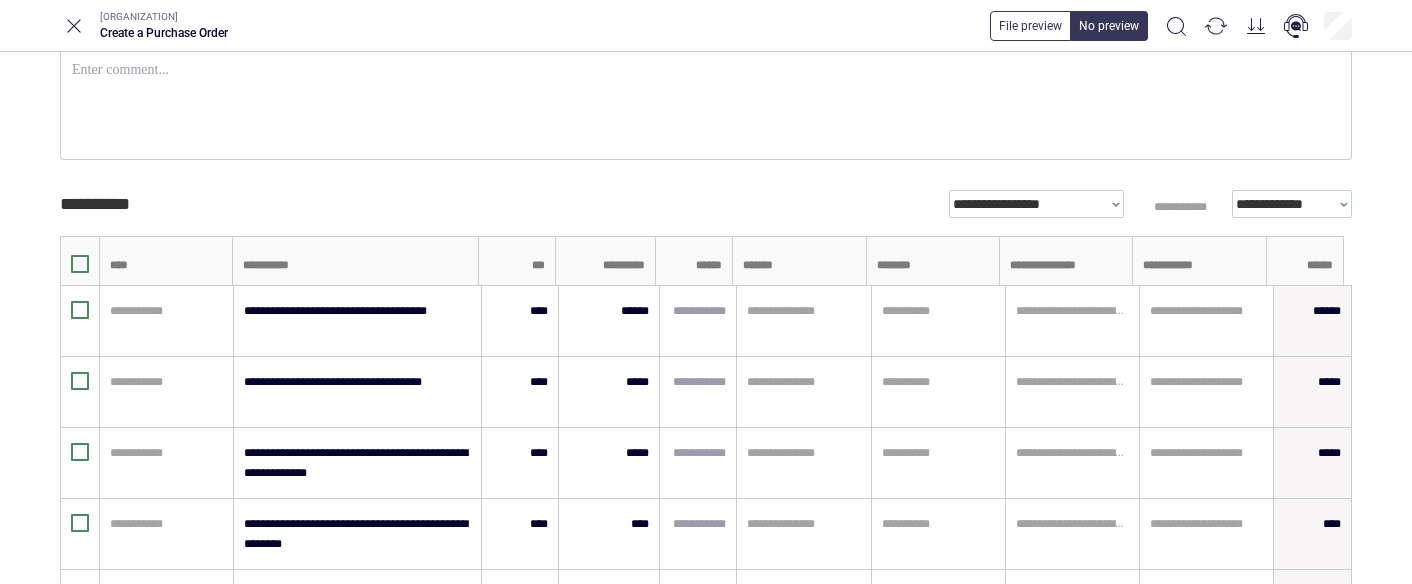scroll, scrollTop: 0, scrollLeft: 0, axis: both 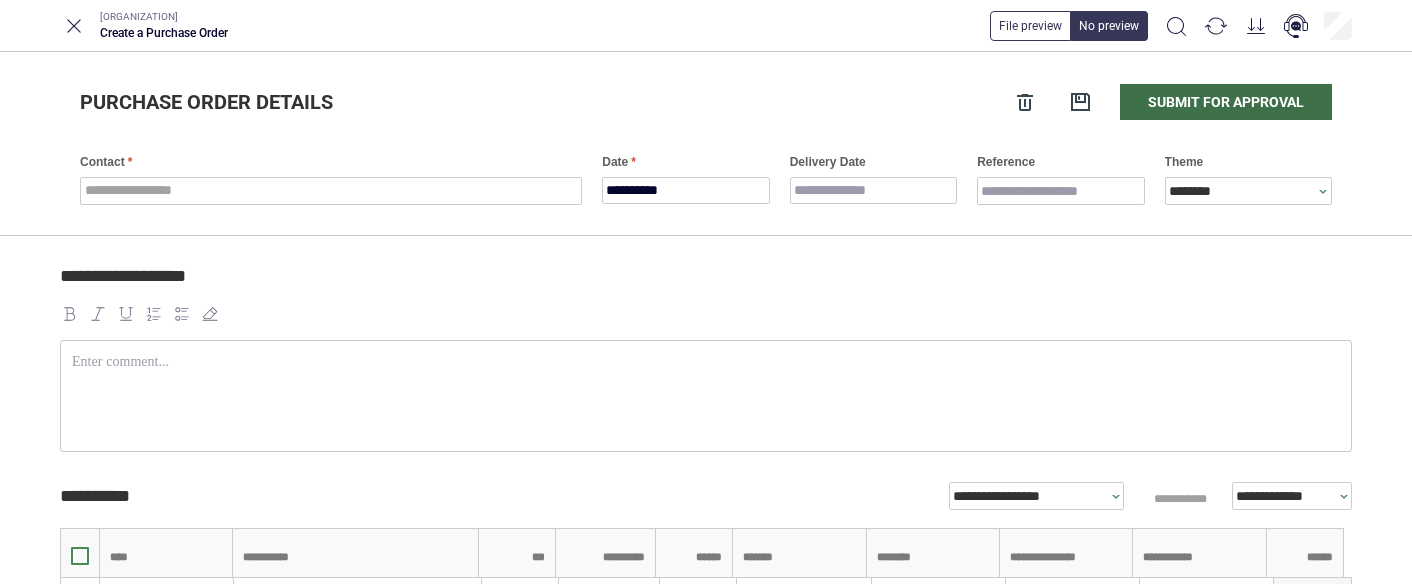 type on "**********" 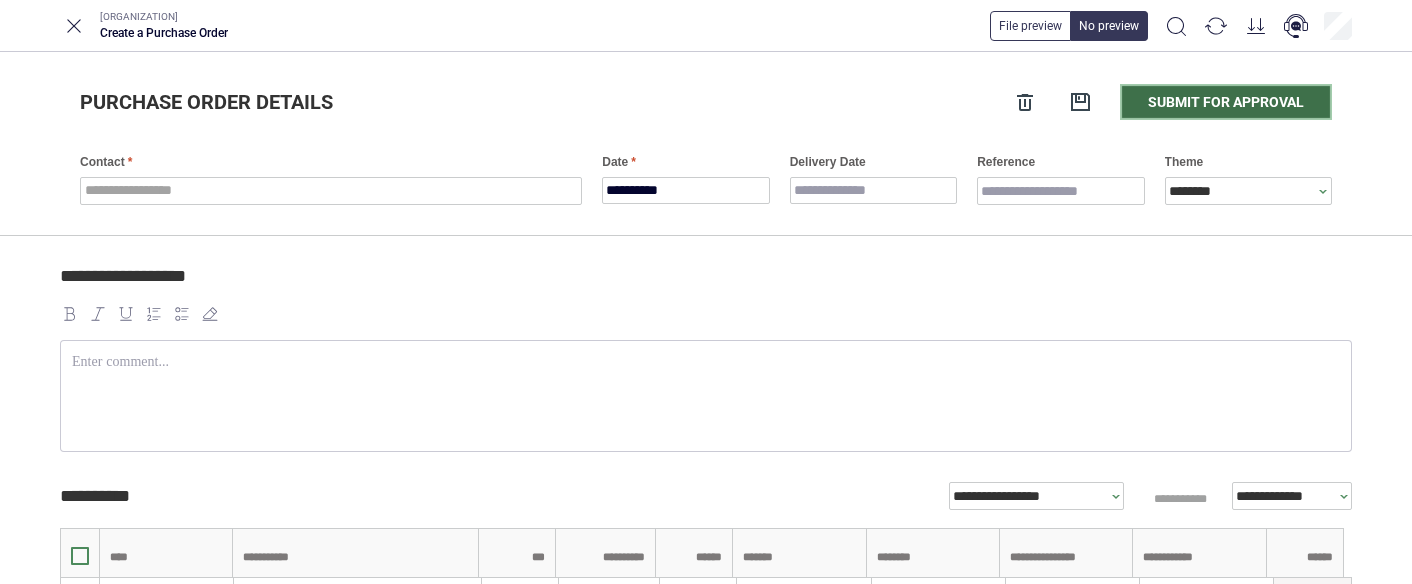 click on "Submit for approval" at bounding box center (1226, 102) 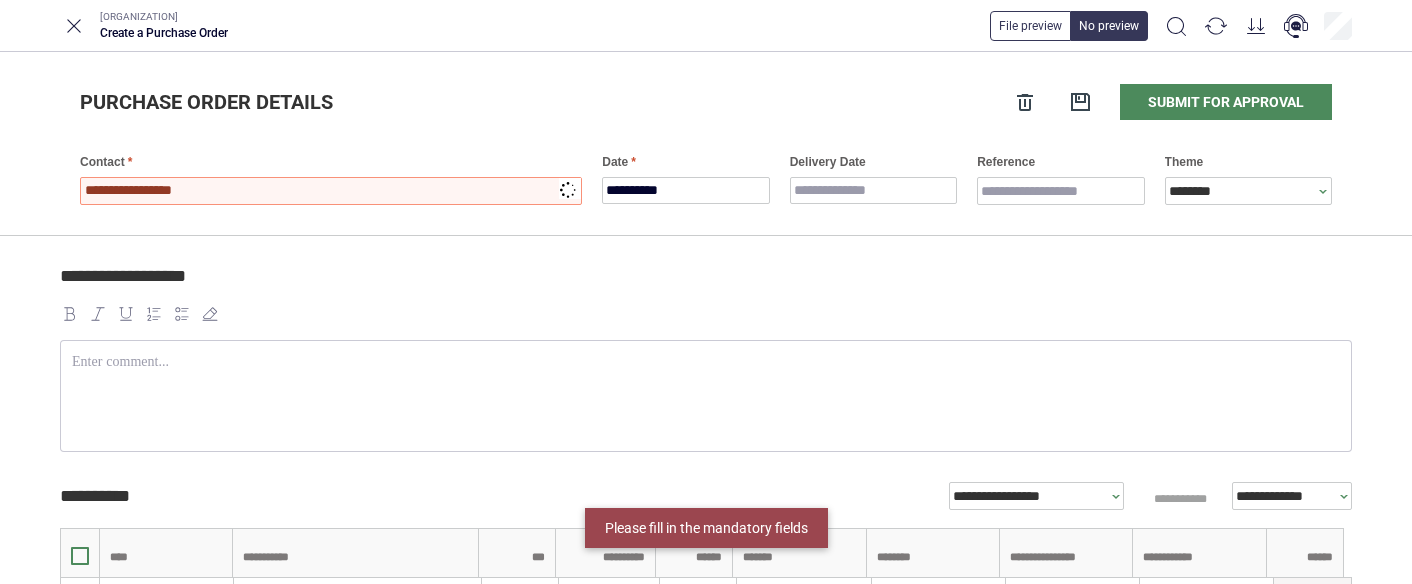click at bounding box center [331, 191] 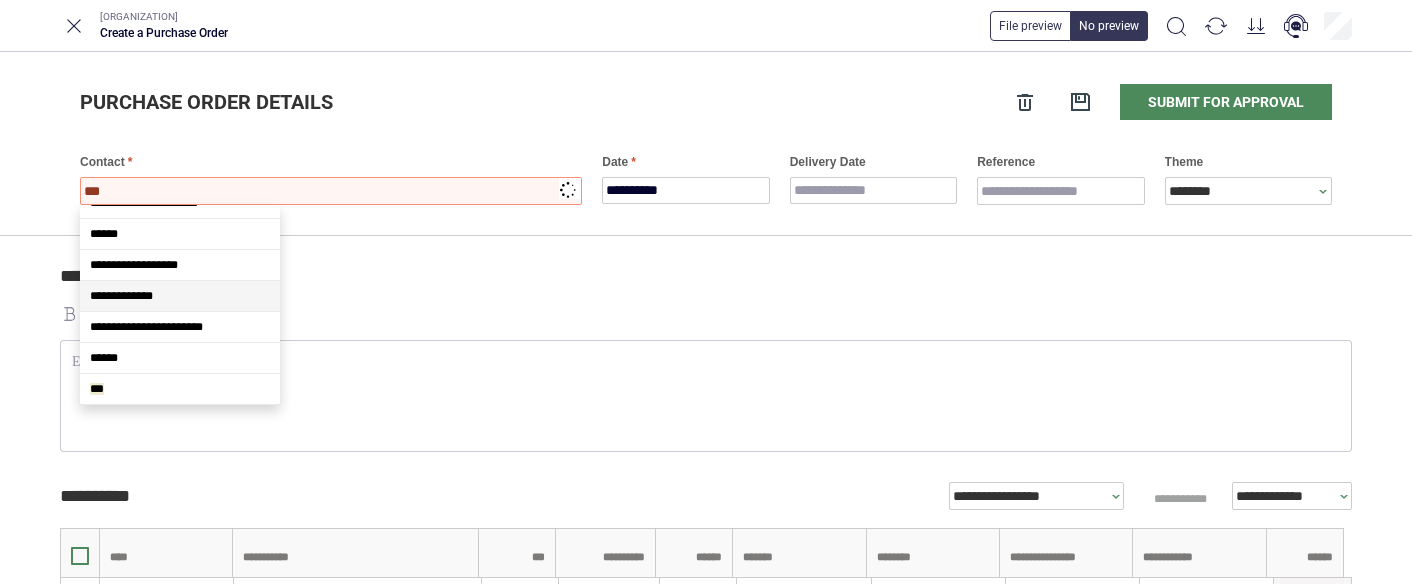 scroll, scrollTop: 0, scrollLeft: 0, axis: both 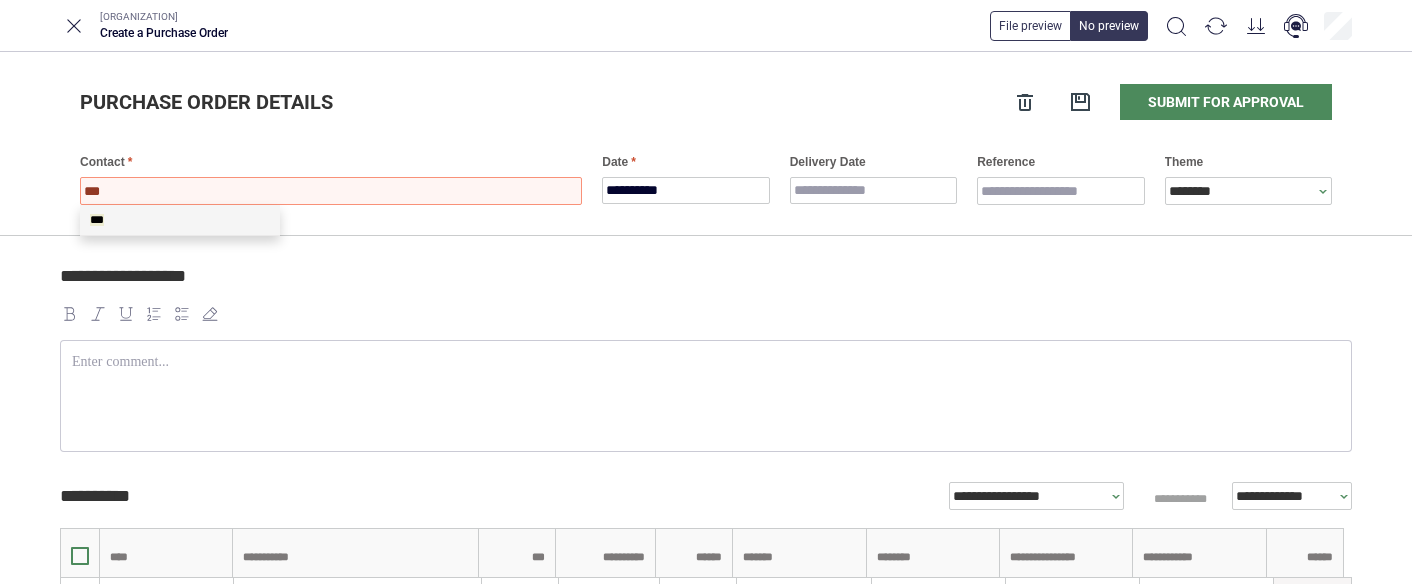 click on "***" at bounding box center (97, 220) 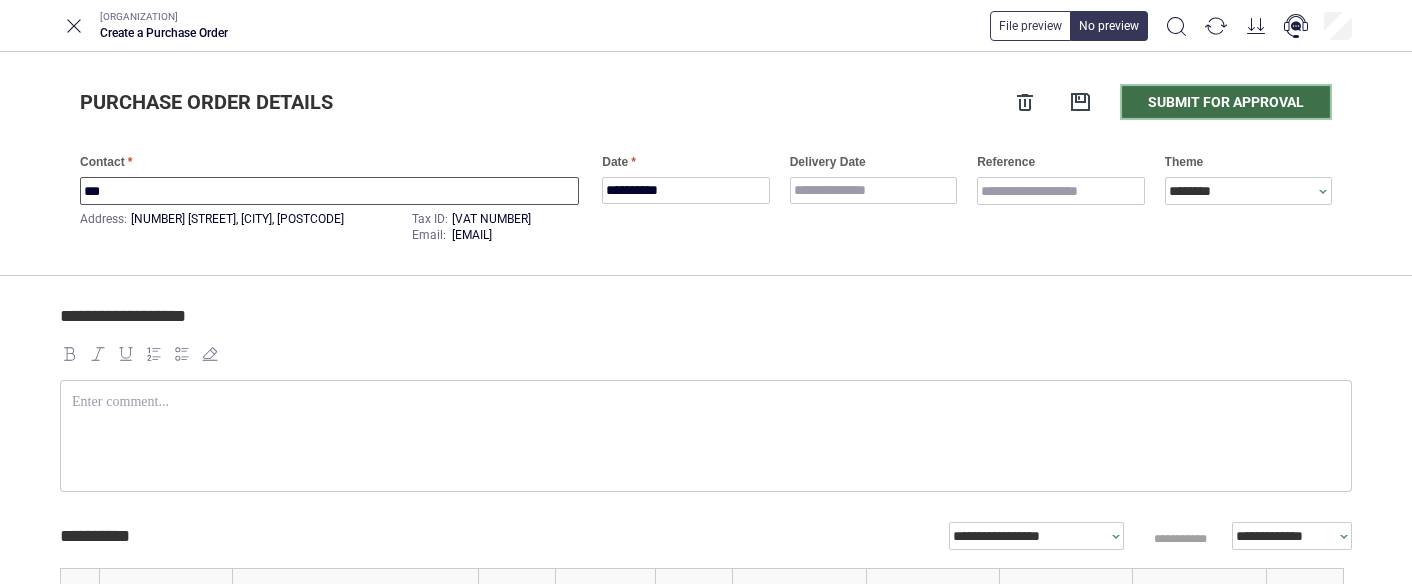 click on "Submit for approval" at bounding box center [1226, 102] 